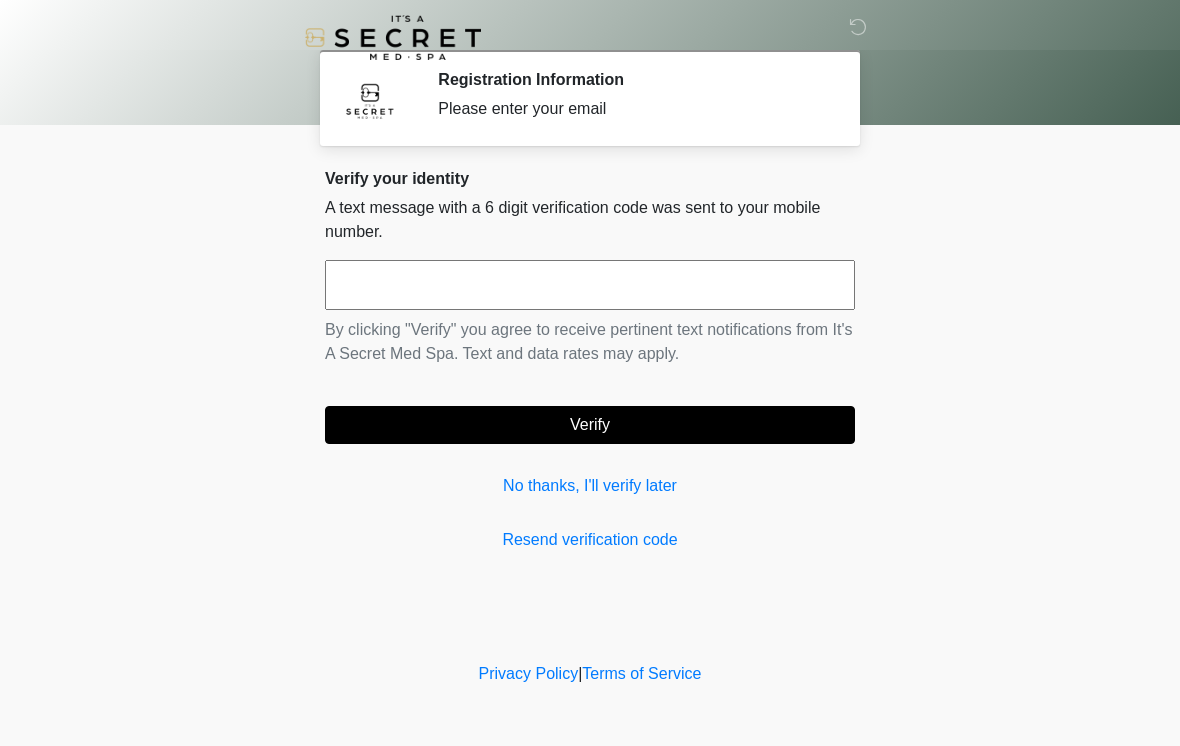 scroll, scrollTop: 0, scrollLeft: 0, axis: both 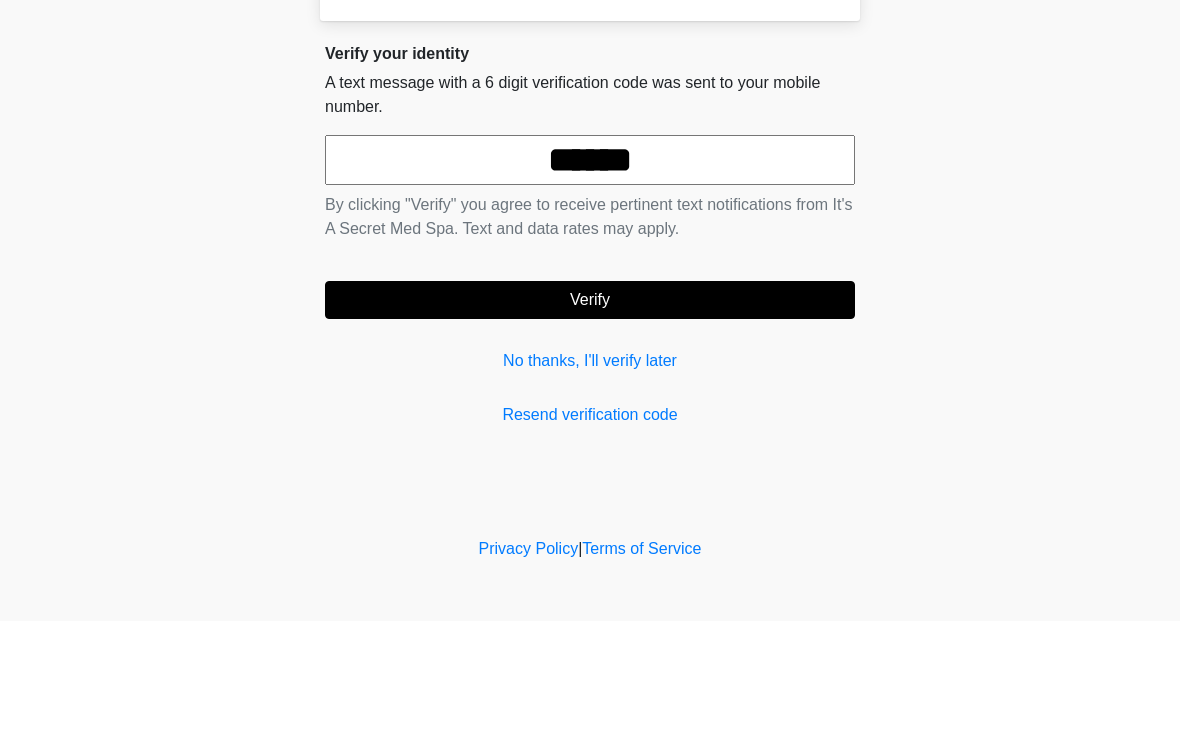 type on "******" 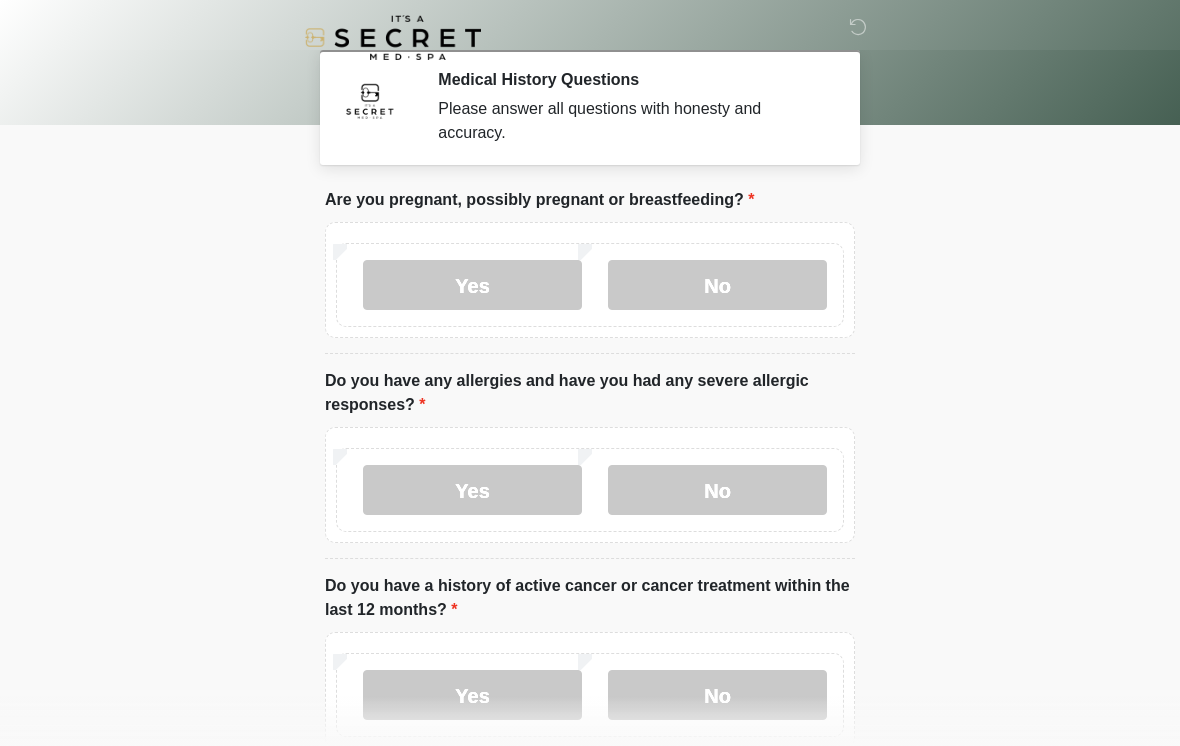 click on "No" at bounding box center [717, 285] 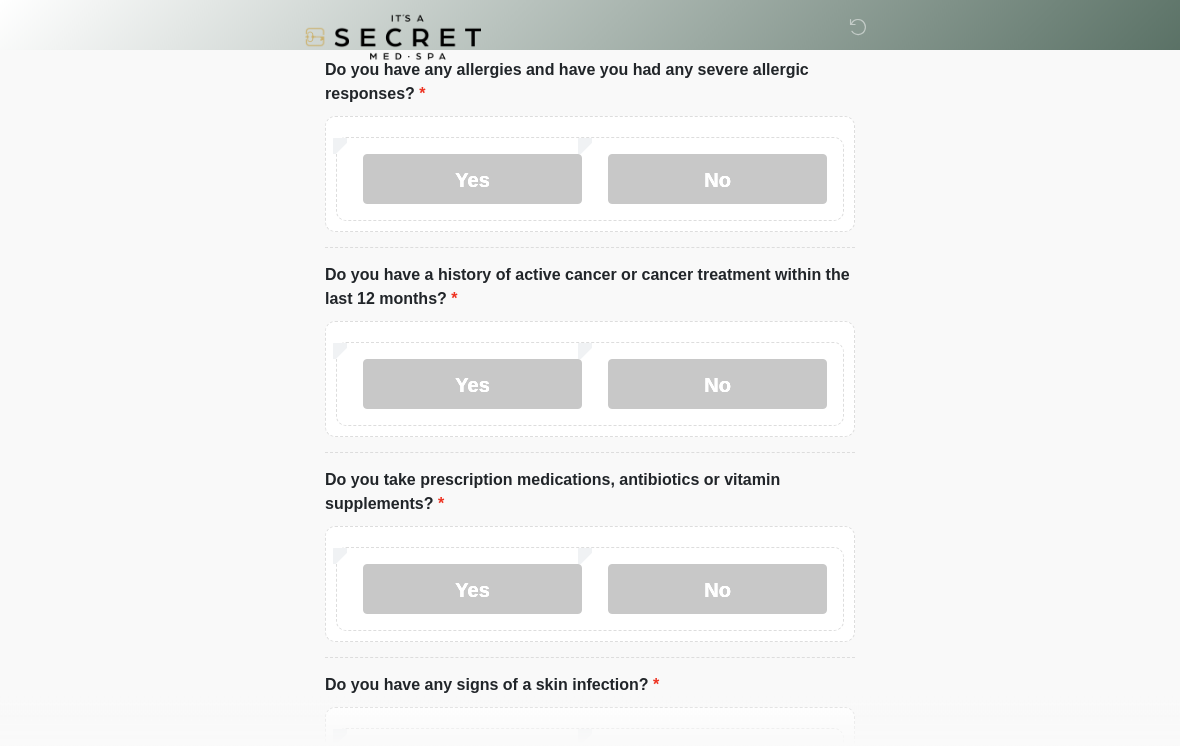 scroll, scrollTop: 311, scrollLeft: 0, axis: vertical 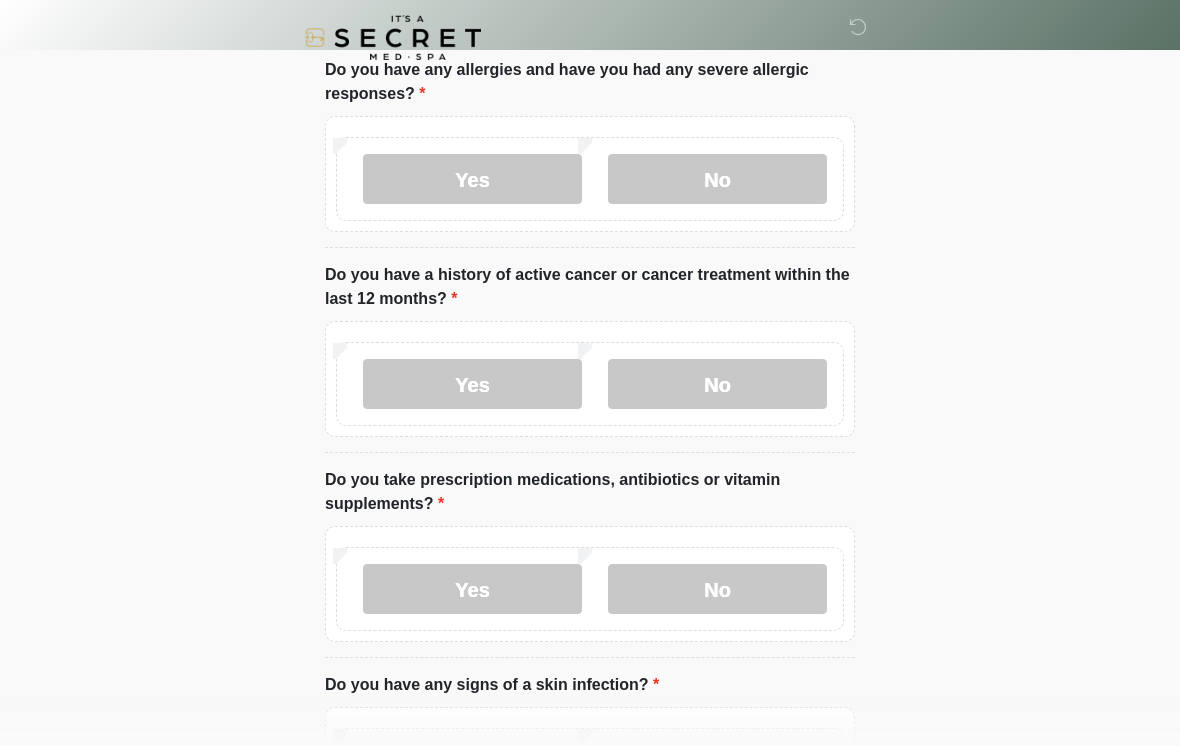 click on "No" at bounding box center (717, 384) 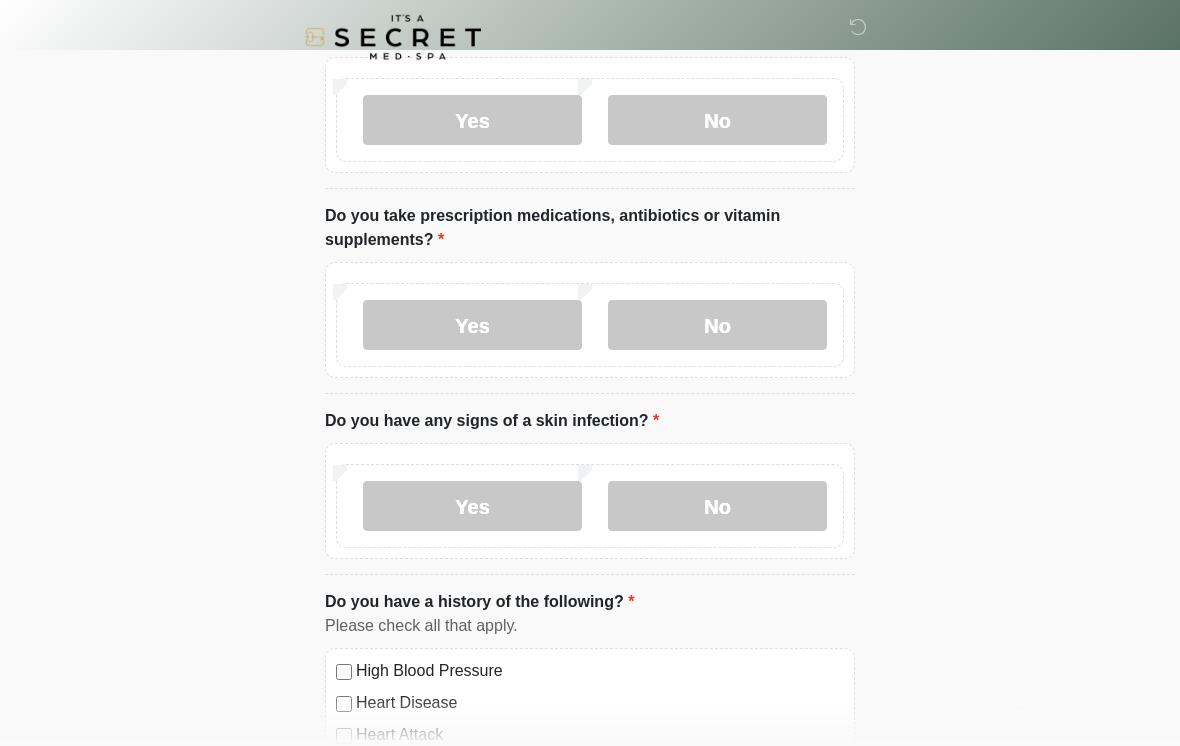 scroll, scrollTop: 577, scrollLeft: 0, axis: vertical 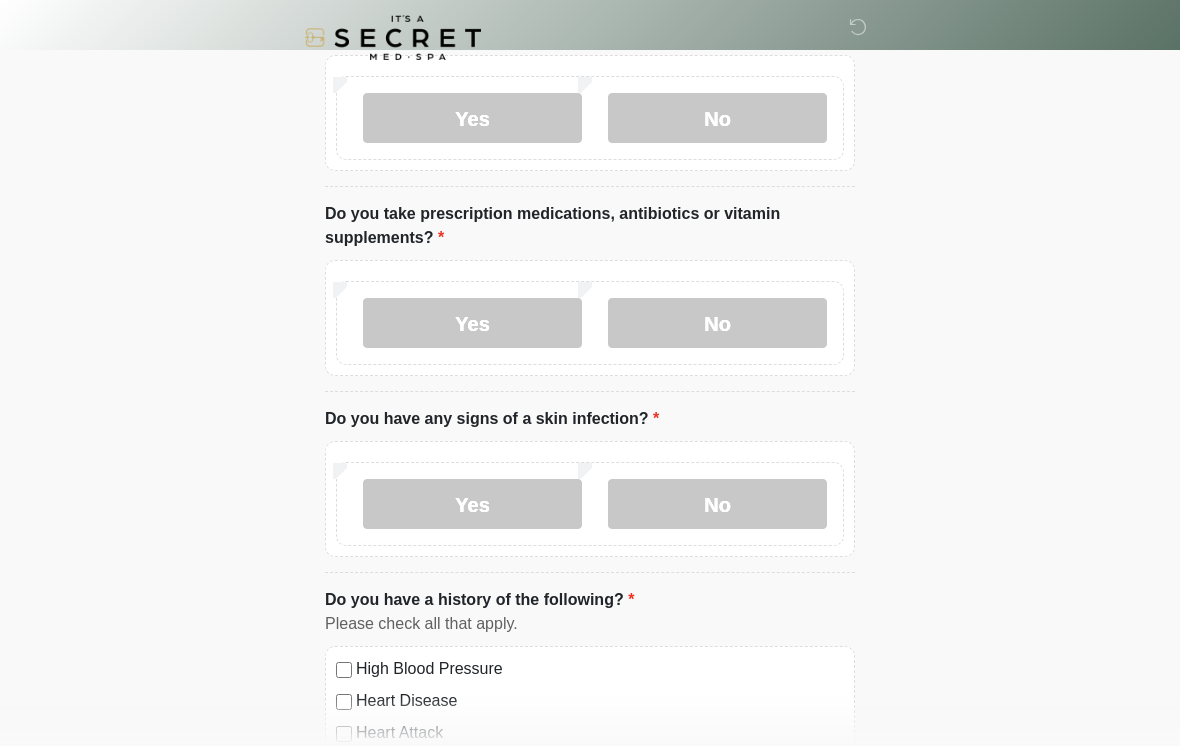 click on "No" at bounding box center [717, 323] 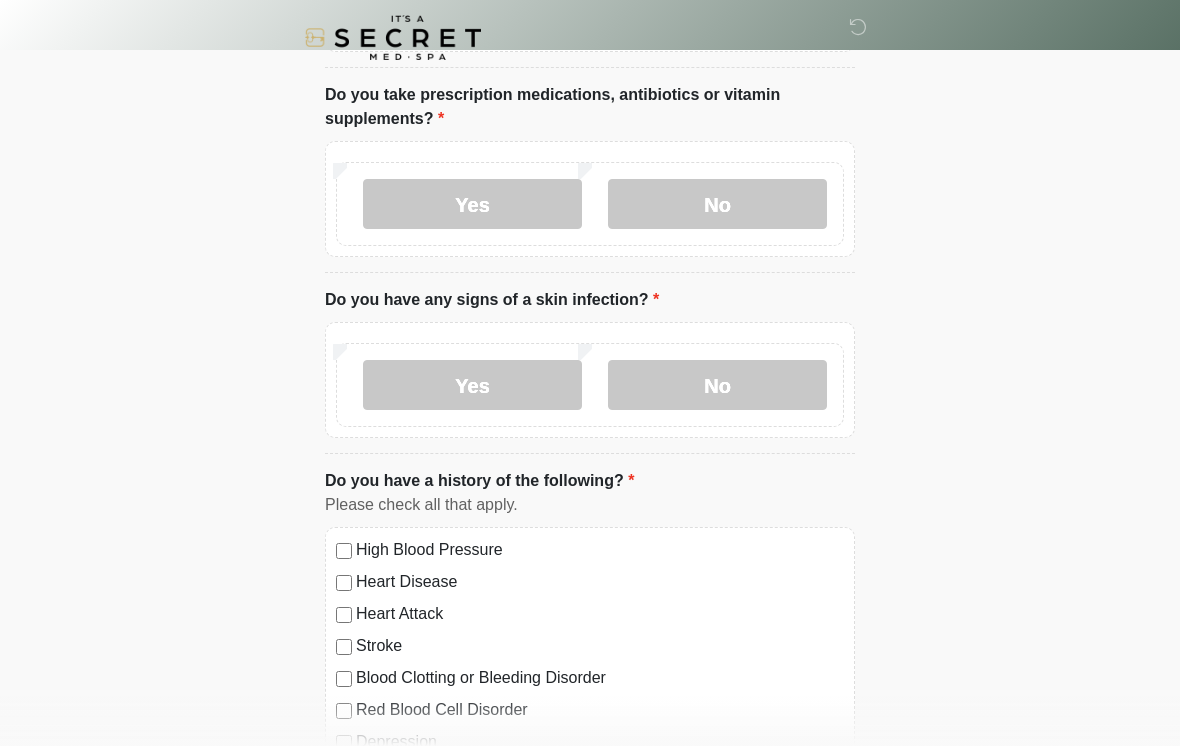 click on "No" at bounding box center [717, 385] 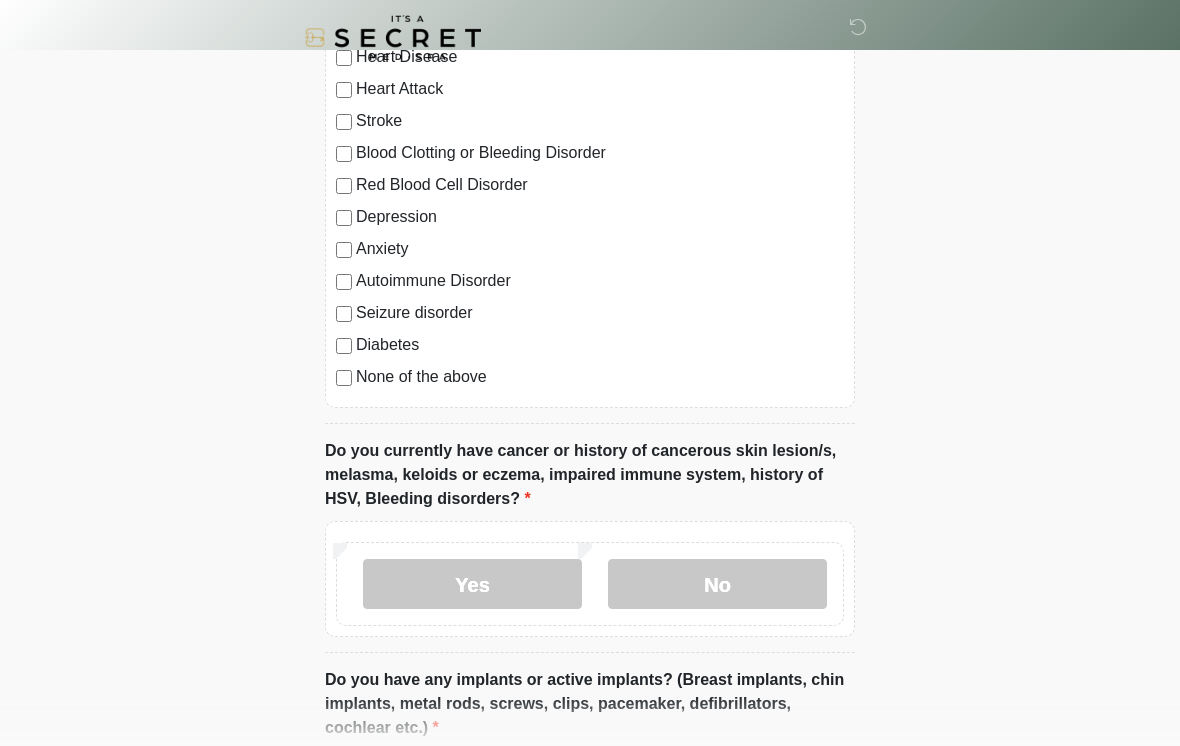 scroll, scrollTop: 1387, scrollLeft: 0, axis: vertical 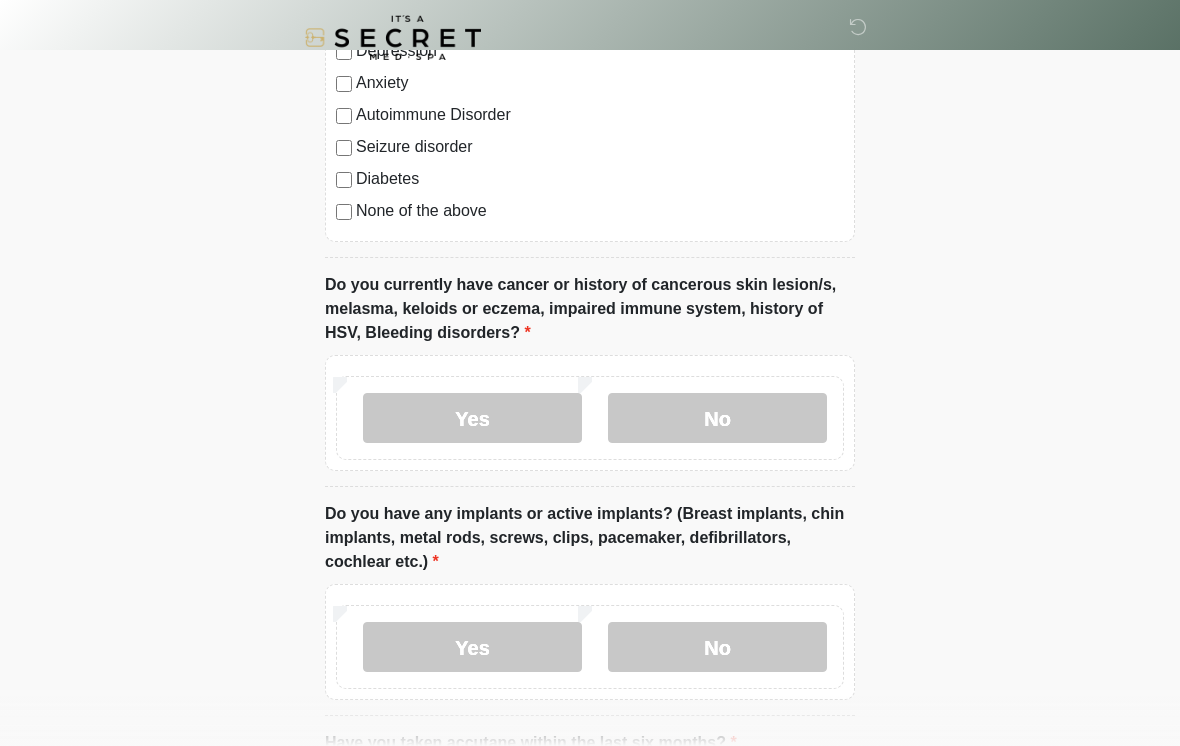 click on "No" at bounding box center (717, 418) 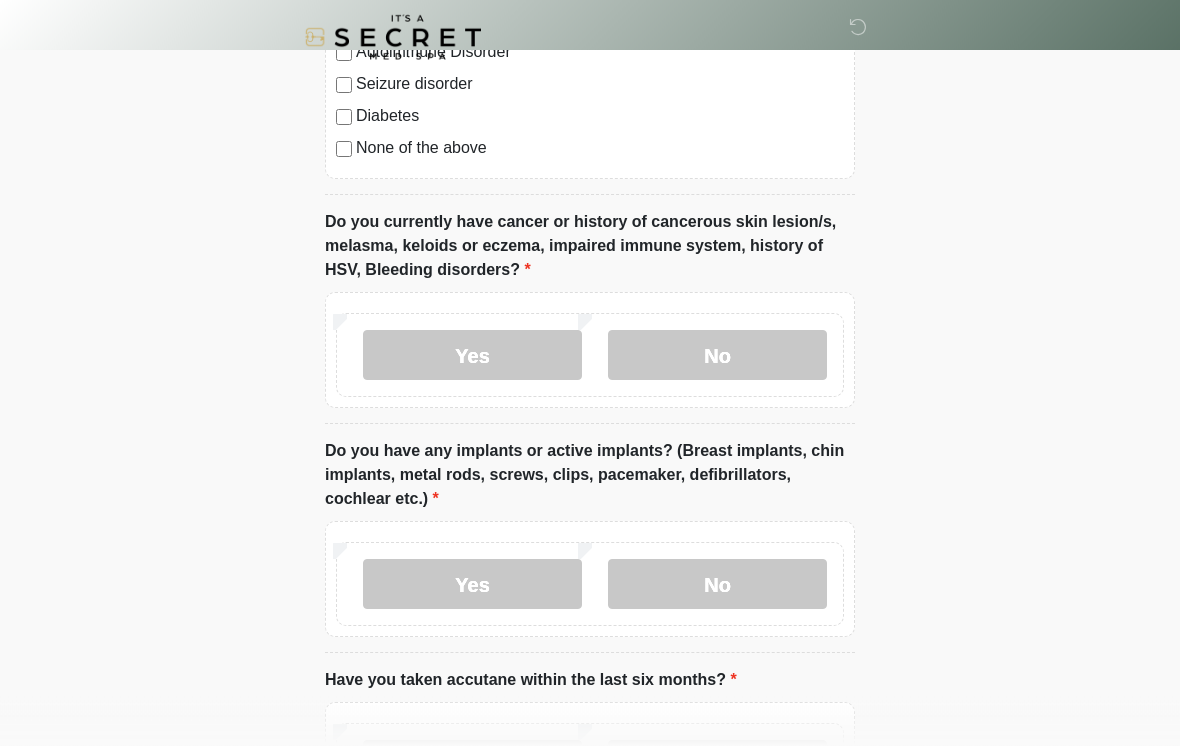 scroll, scrollTop: 1665, scrollLeft: 0, axis: vertical 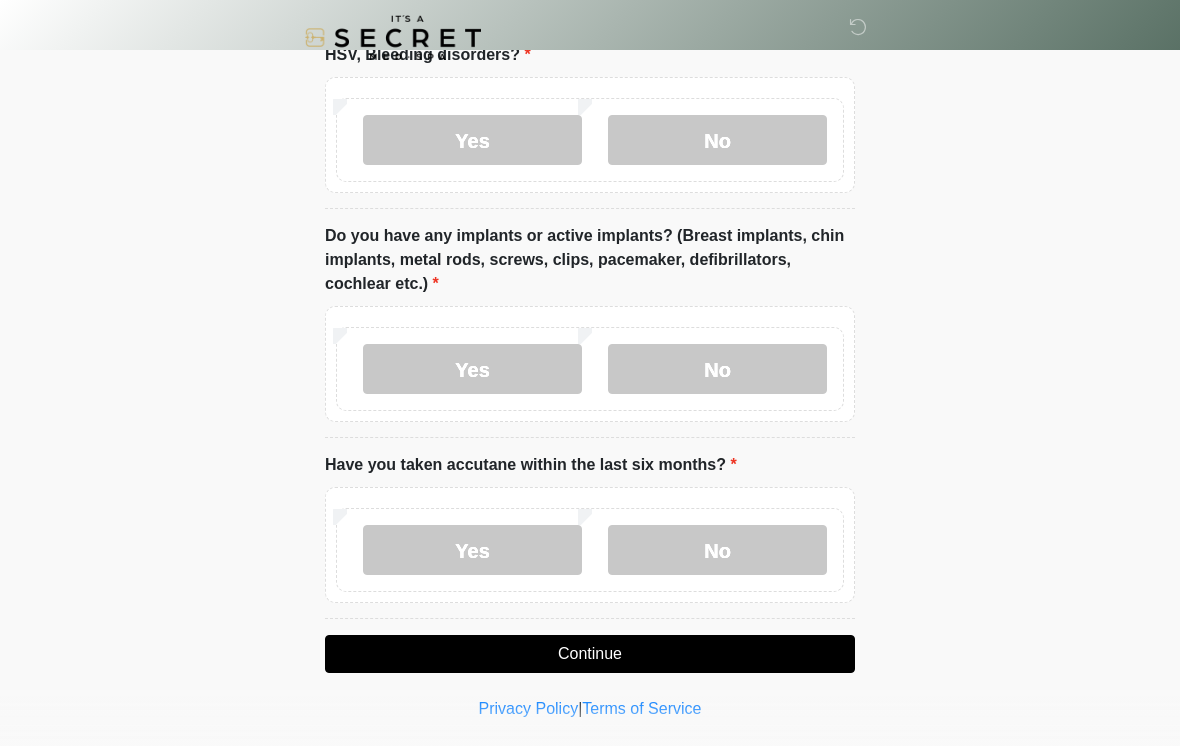 click on "No" at bounding box center [717, 369] 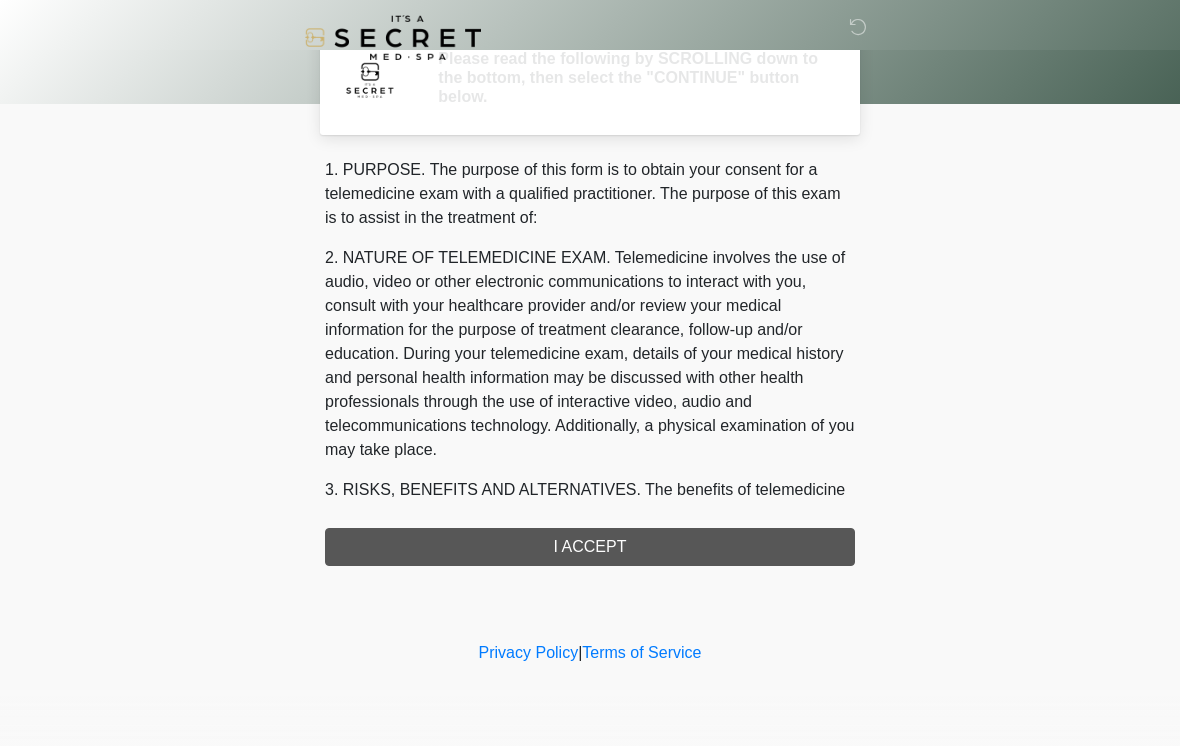 scroll, scrollTop: 0, scrollLeft: 0, axis: both 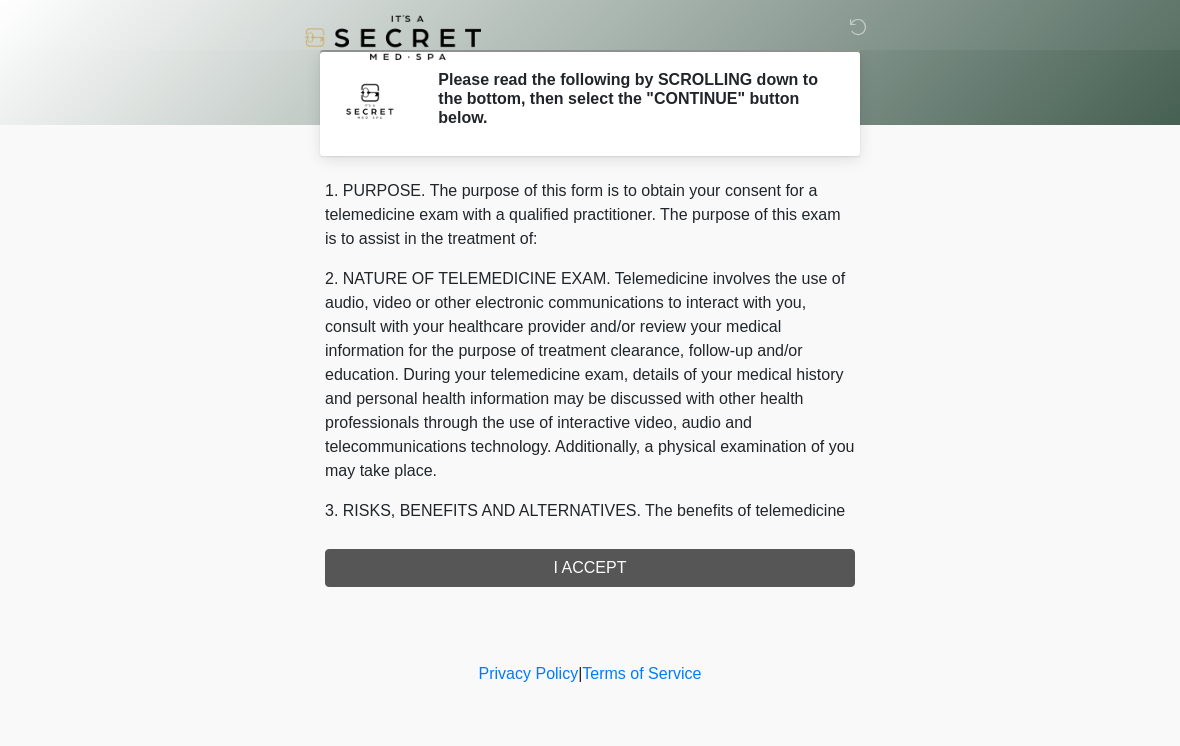 click on "1. PURPOSE. The purpose of this form is to obtain your consent for a telemedicine exam with a qualified practitioner. The purpose of this exam is to assist in the treatment of:  2. NATURE OF TELEMEDICINE EXAM. Telemedicine involves the use of audio, video or other electronic communications to interact with you, consult with your healthcare provider and/or review your medical information for the purpose of treatment clearance, follow-up and/or education. During your telemedicine exam, details of your medical history and personal health information may be discussed with other health professionals through the use of interactive video, audio and telecommunications technology. Additionally, a physical examination of you may take place. 4. HEALTHCARE INSTITUTION. It's A Secret Med Spa has medical and non-medical technical personnel who may participate in the telemedicine exam to aid in the audio/video link with the qualified practitioner.
I ACCEPT" at bounding box center [590, 383] 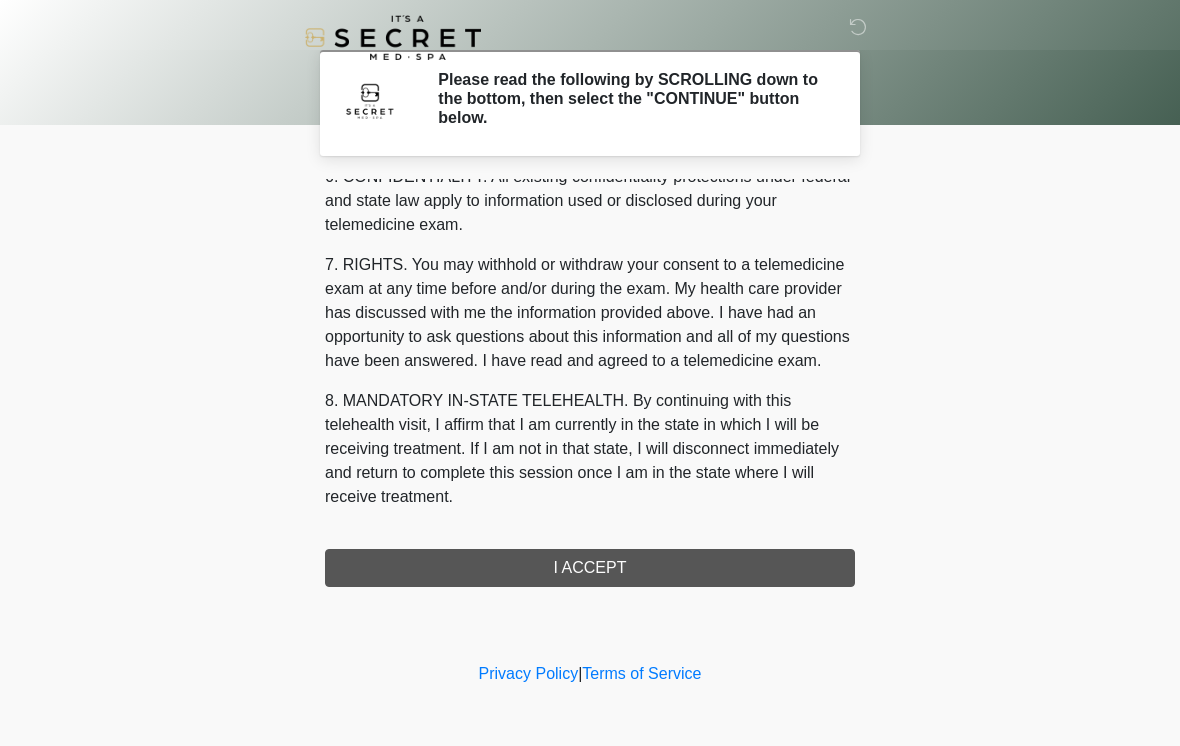 click on "1. PURPOSE. The purpose of this form is to obtain your consent for a telemedicine exam with a qualified practitioner. The purpose of this exam is to assist in the treatment of:  2. NATURE OF TELEMEDICINE EXAM. Telemedicine involves the use of audio, video or other electronic communications to interact with you, consult with your healthcare provider and/or review your medical information for the purpose of treatment clearance, follow-up and/or education. During your telemedicine exam, details of your medical history and personal health information may be discussed with other health professionals through the use of interactive video, audio and telecommunications technology. Additionally, a physical examination of you may take place. 4. HEALTHCARE INSTITUTION. It's A Secret Med Spa has medical and non-medical technical personnel who may participate in the telemedicine exam to aid in the audio/video link with the qualified practitioner.
I ACCEPT" at bounding box center [590, 383] 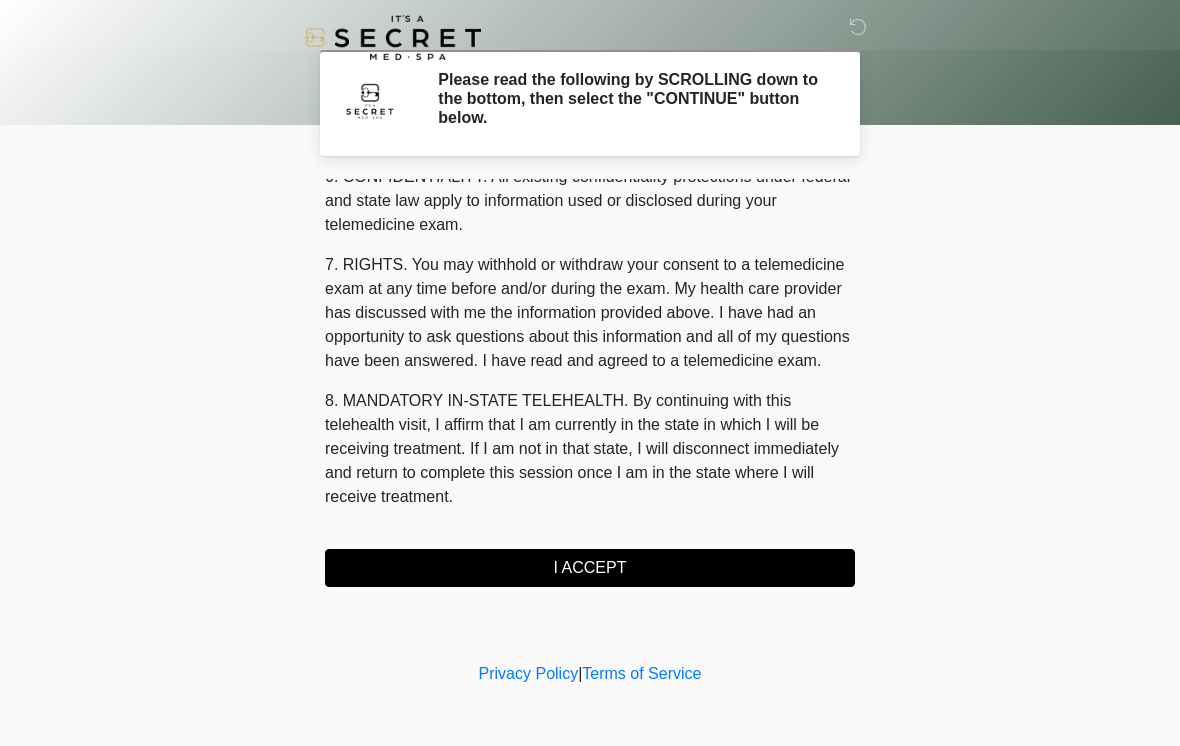 scroll, scrollTop: 814, scrollLeft: 0, axis: vertical 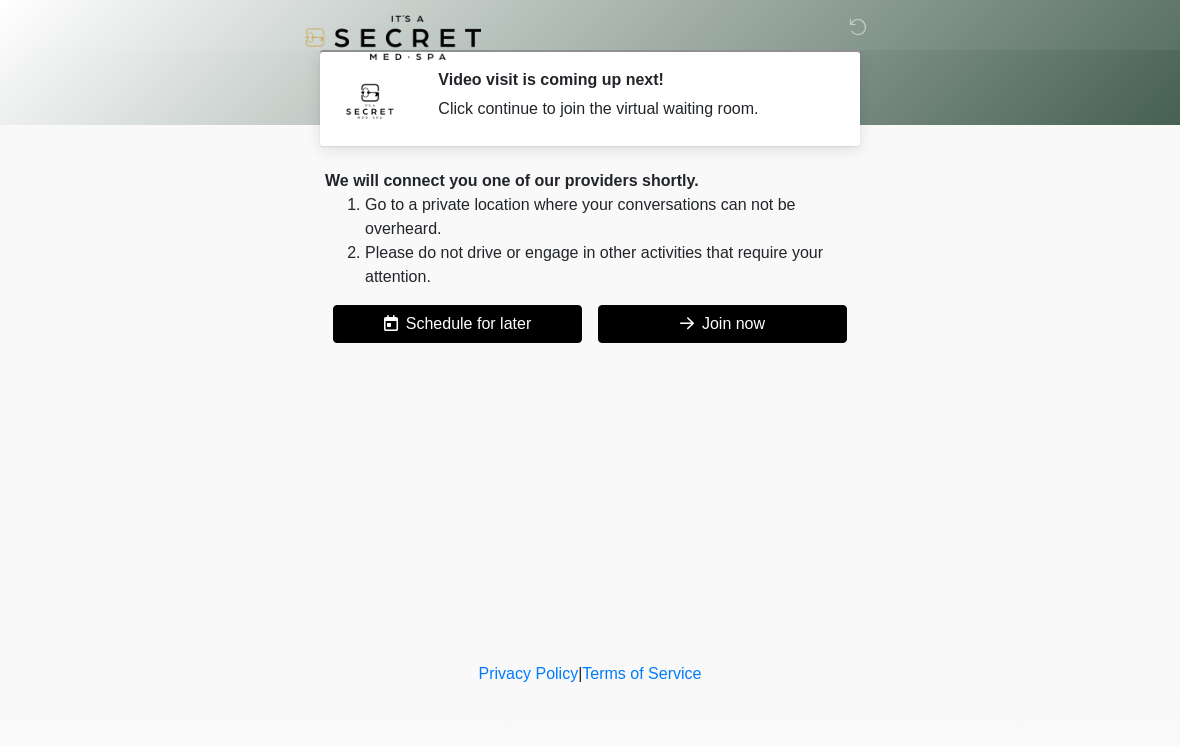 click on "Join now" at bounding box center (722, 324) 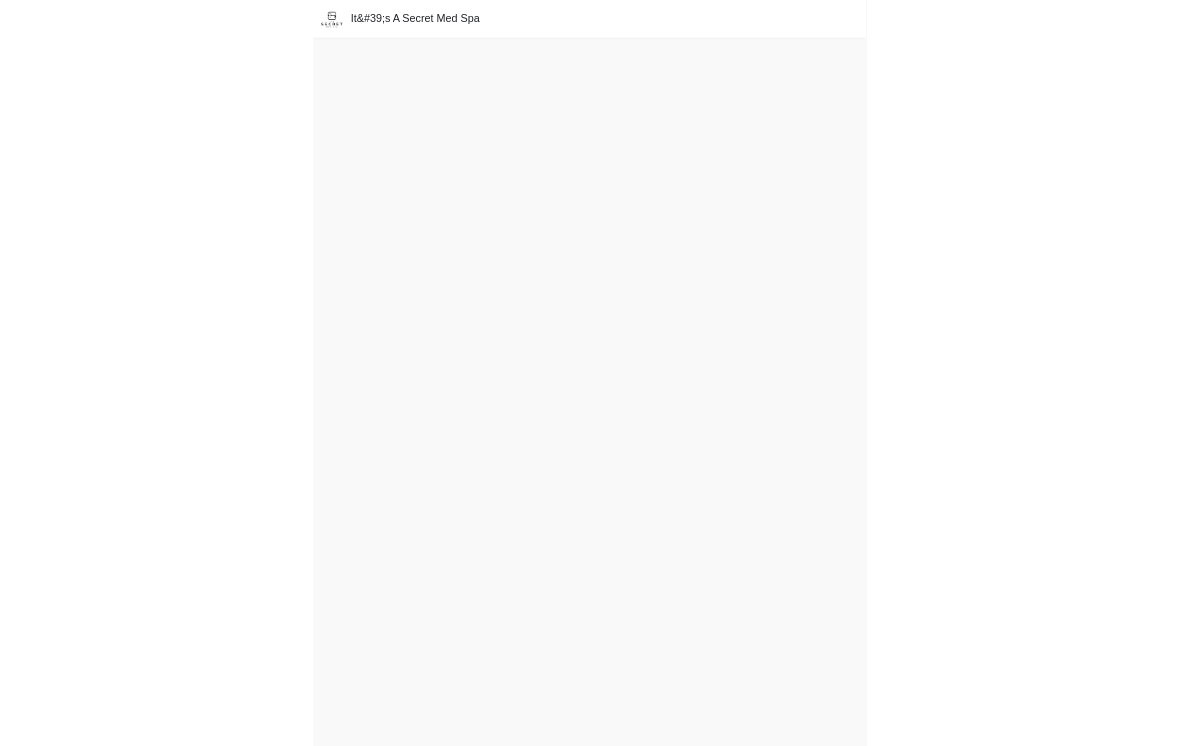 scroll, scrollTop: 6, scrollLeft: 0, axis: vertical 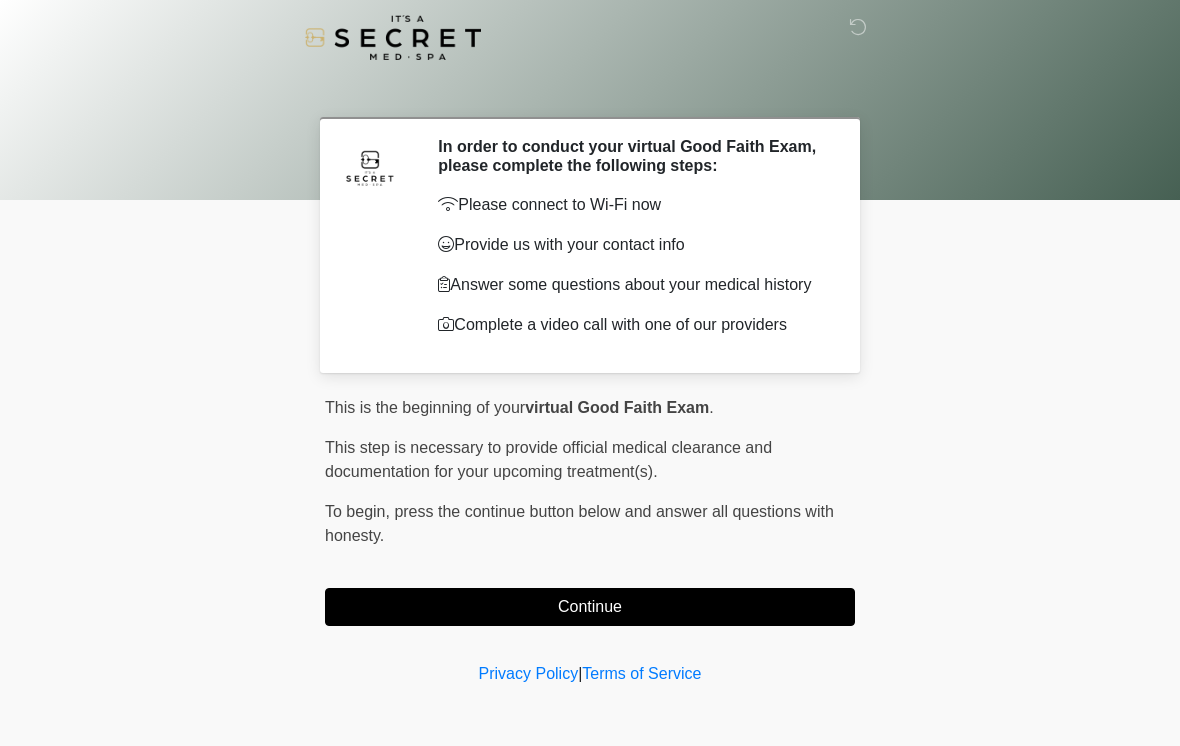 click on "Continue" at bounding box center (590, 607) 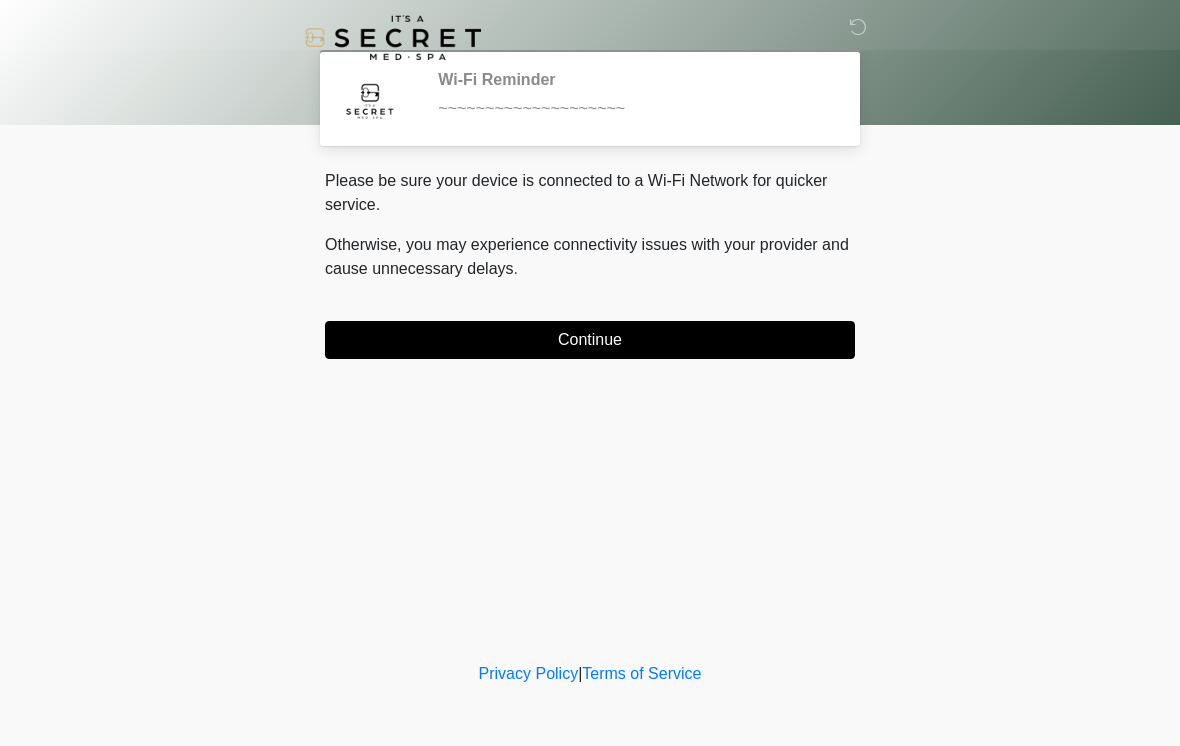 click on "Continue" at bounding box center [590, 340] 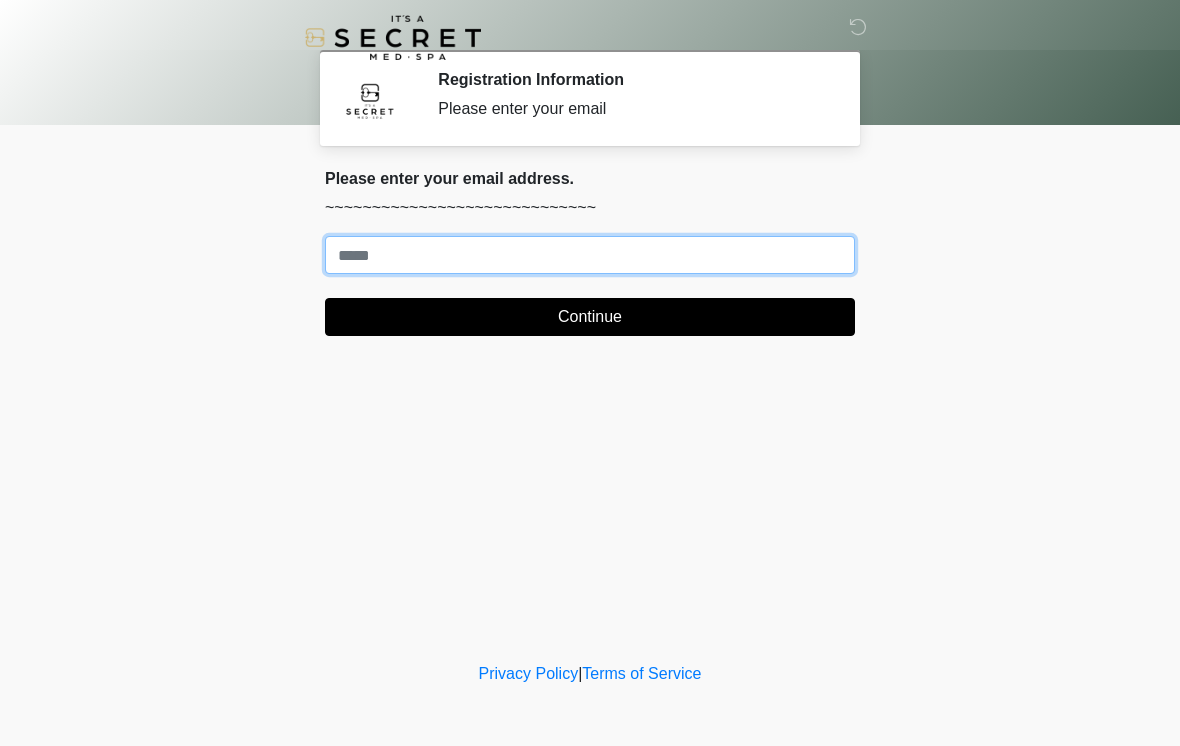 click on "Where should we email your treatment plan?" at bounding box center [590, 255] 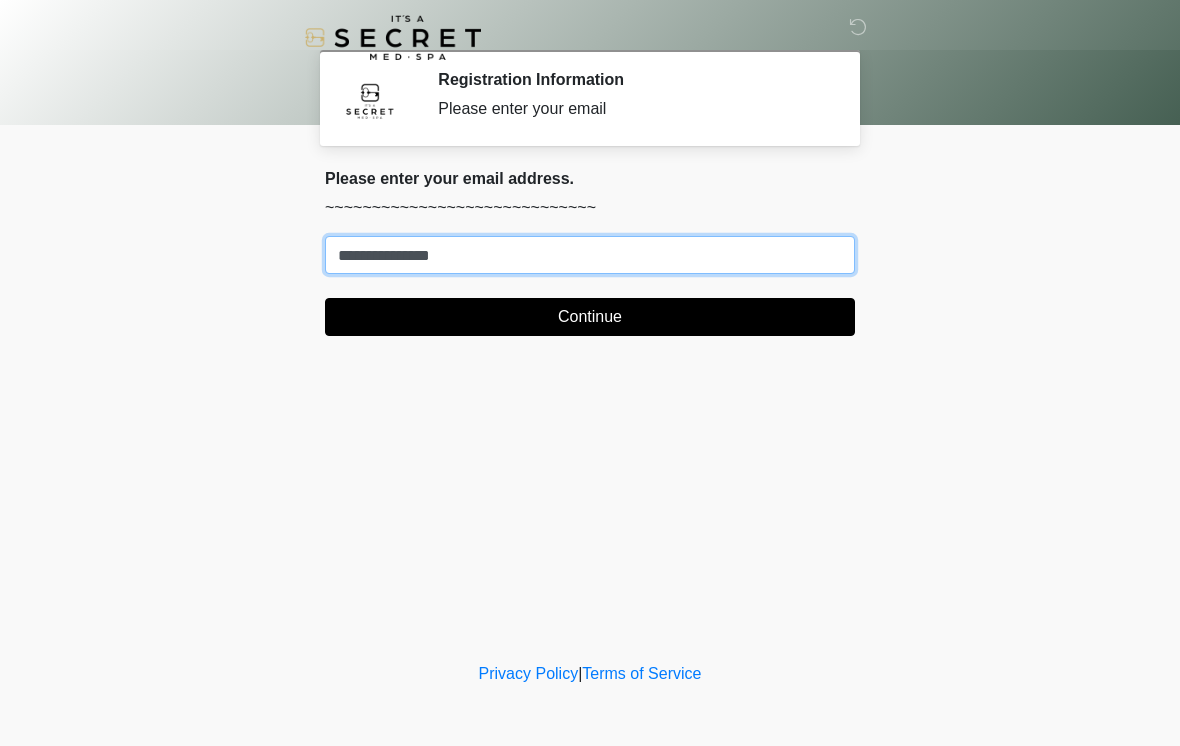 type on "**********" 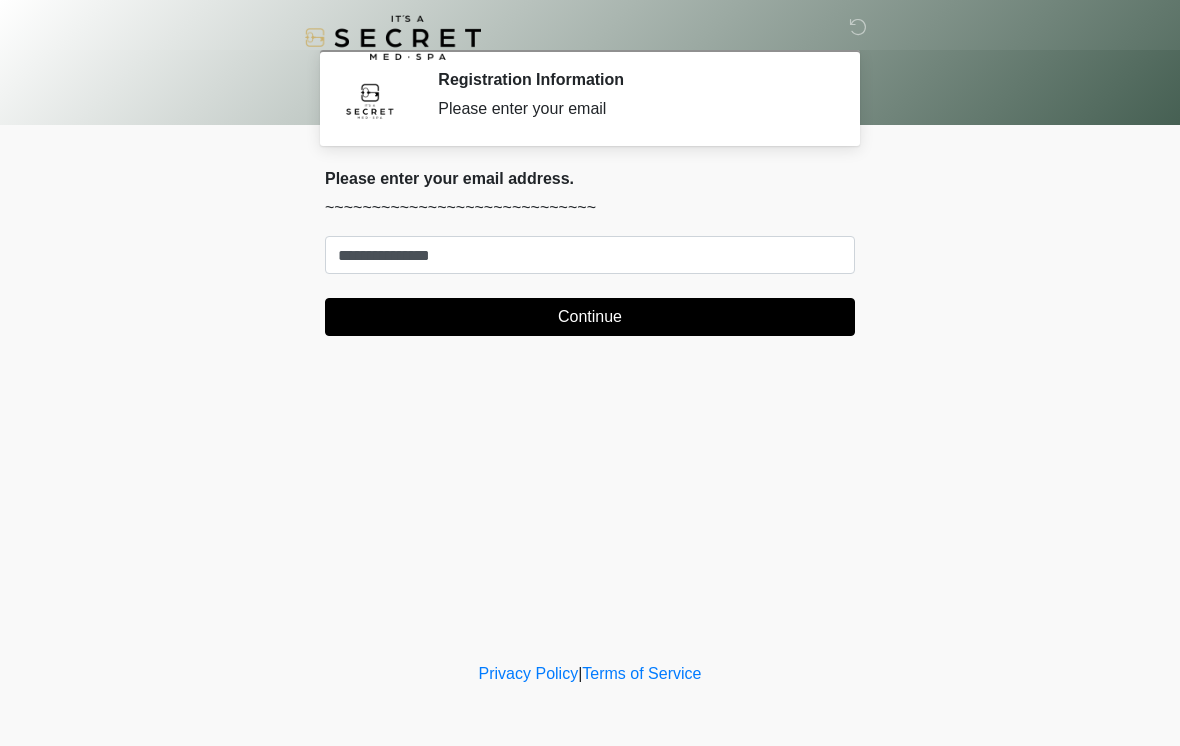 click on "Continue" at bounding box center (590, 317) 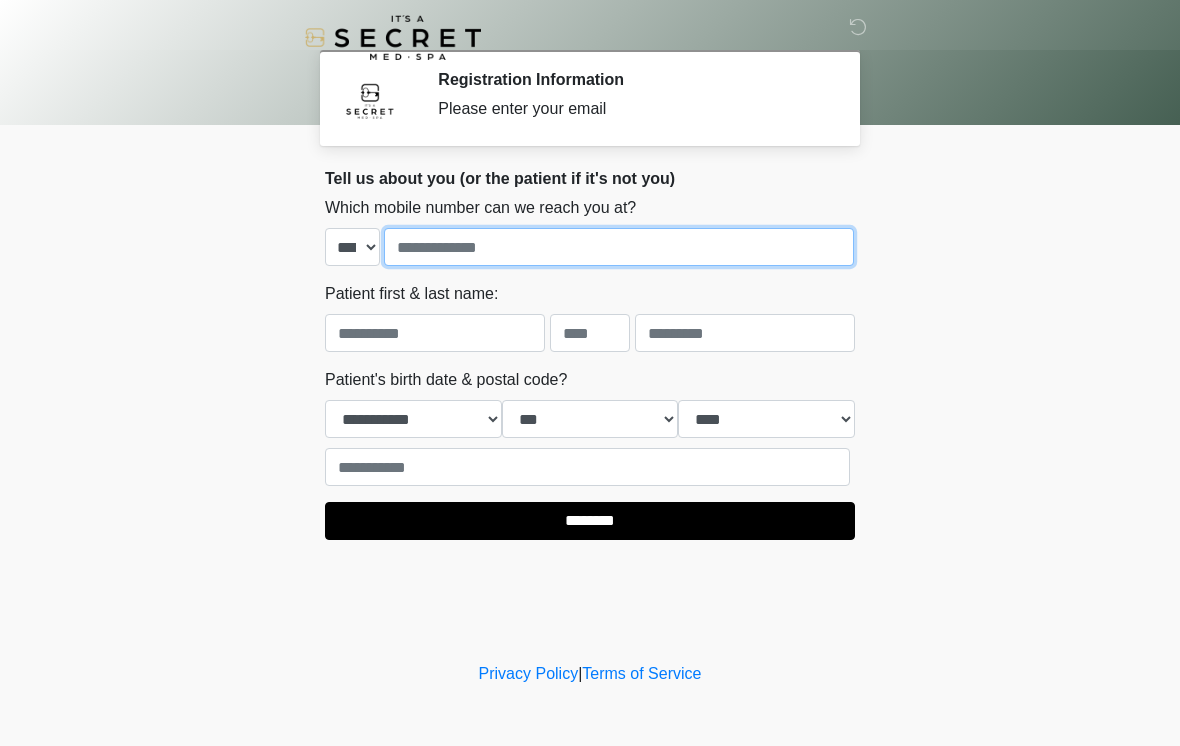 click at bounding box center [619, 247] 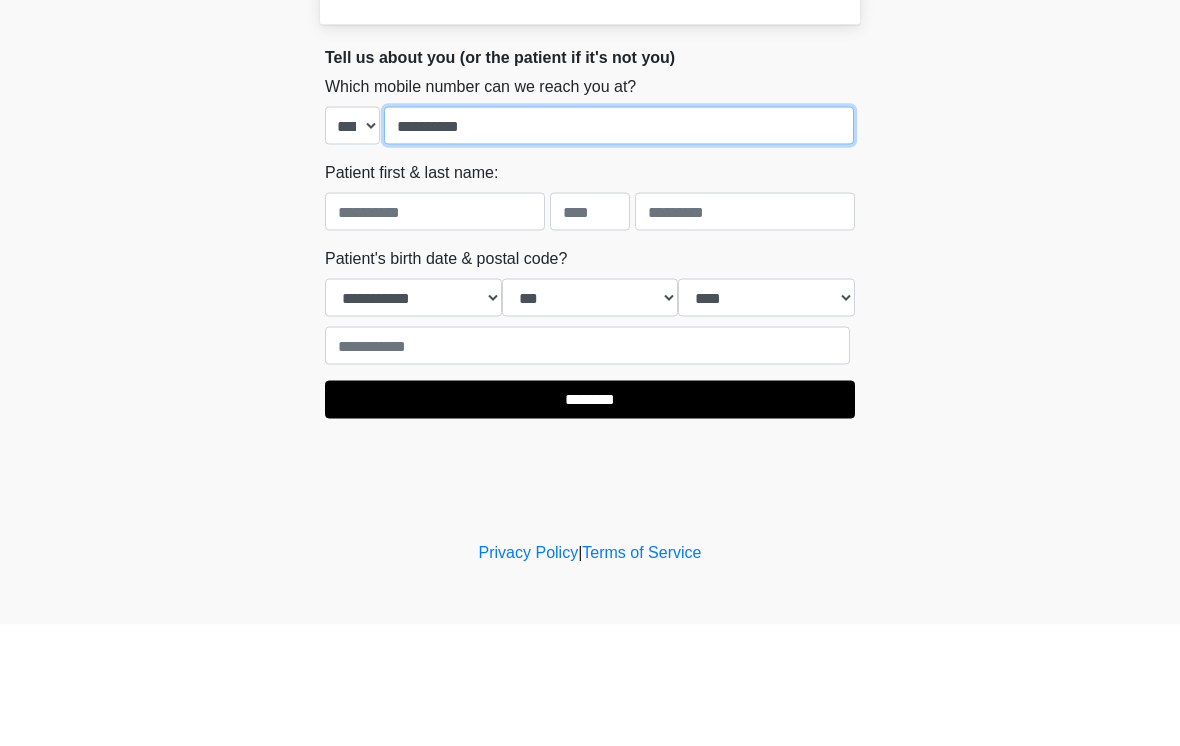 type on "**********" 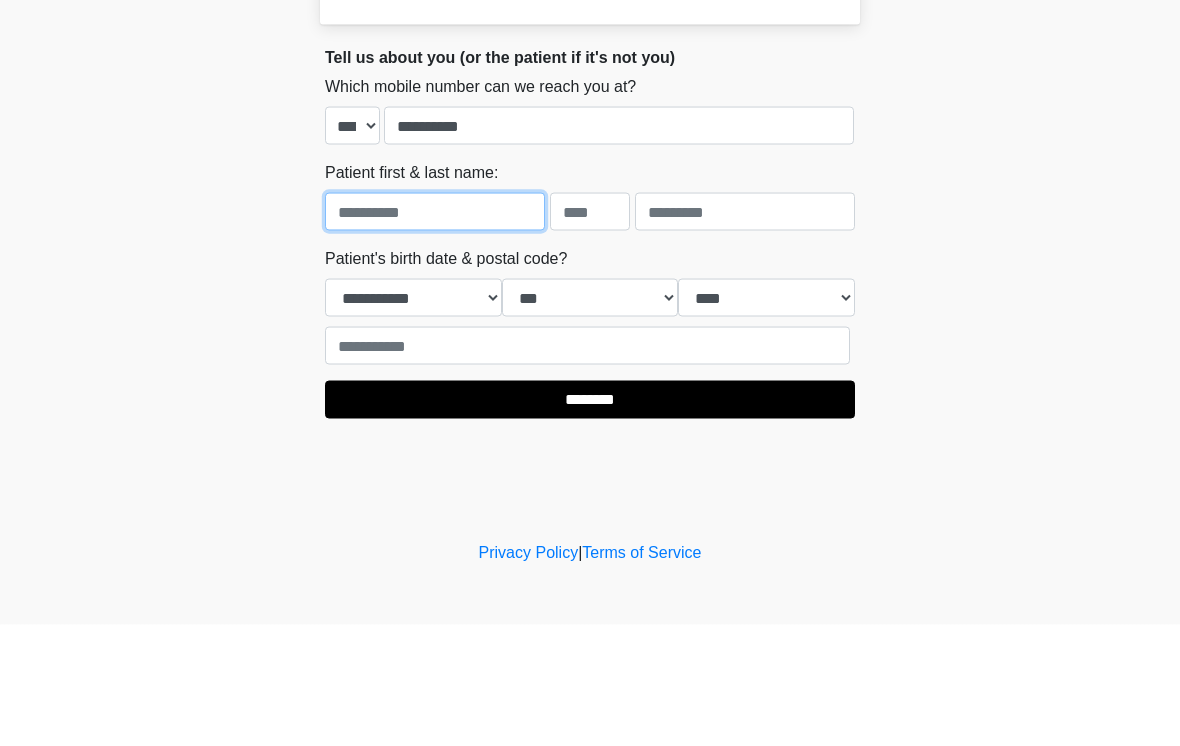 click at bounding box center (435, 333) 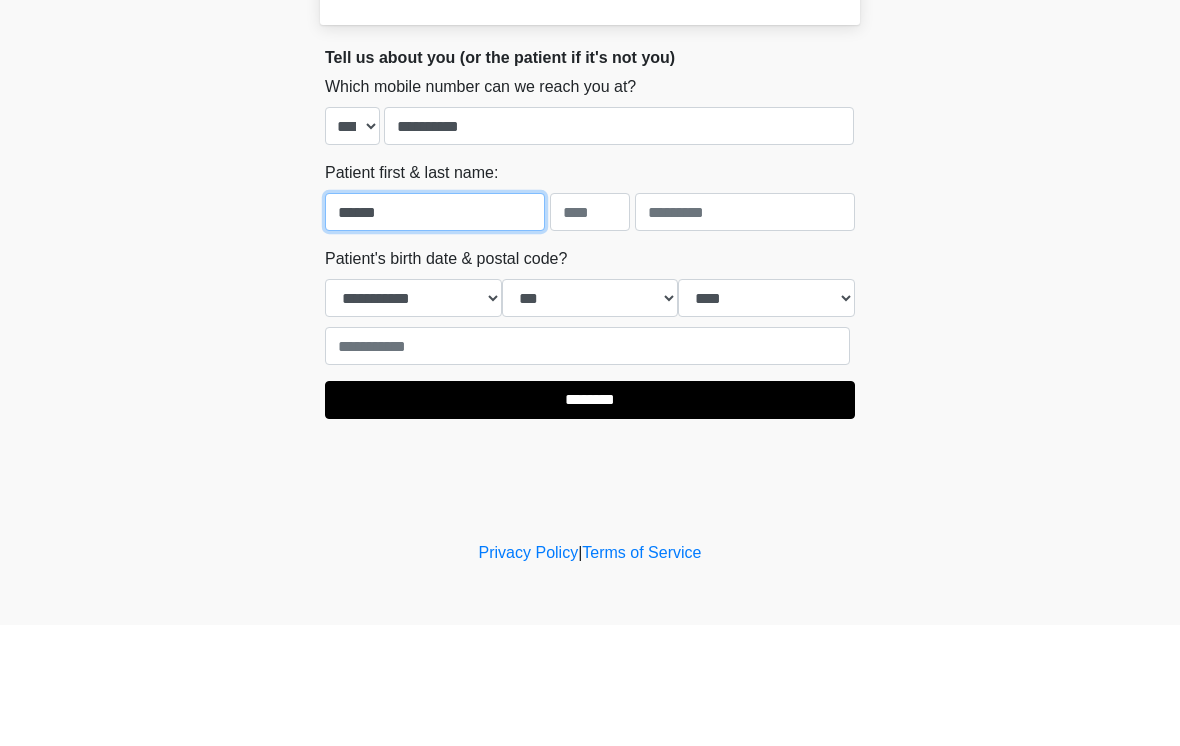 type on "******" 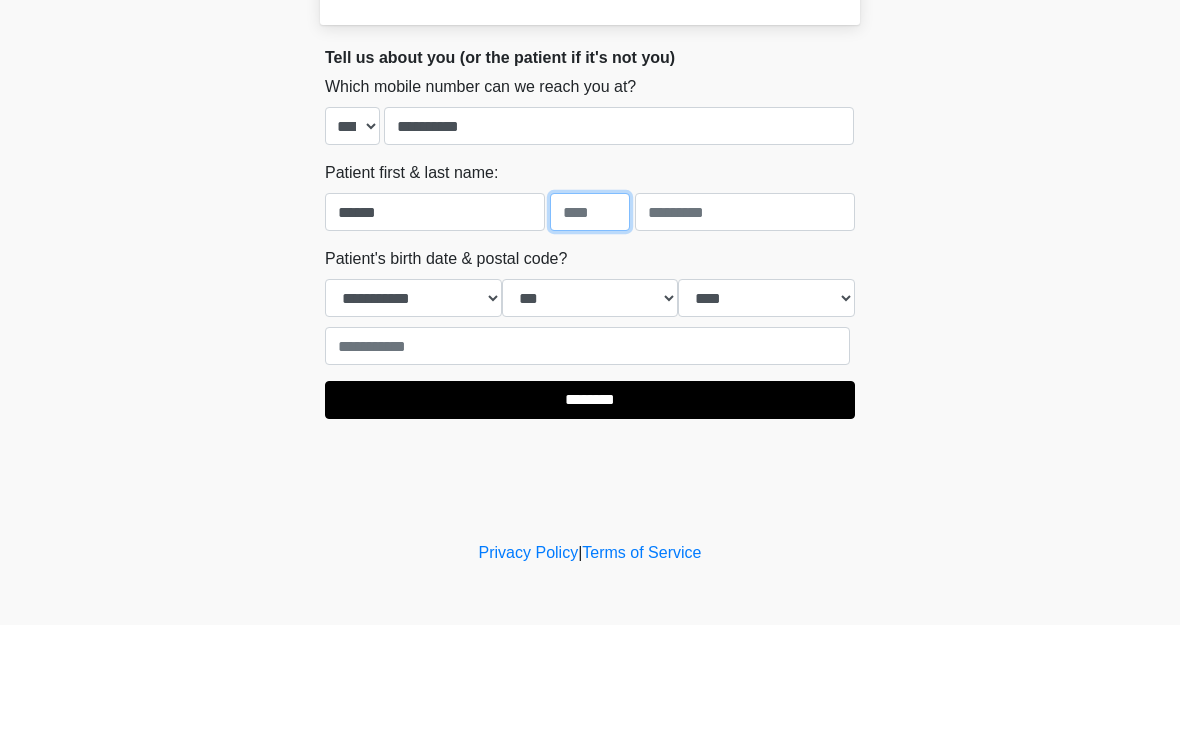 click at bounding box center (590, 333) 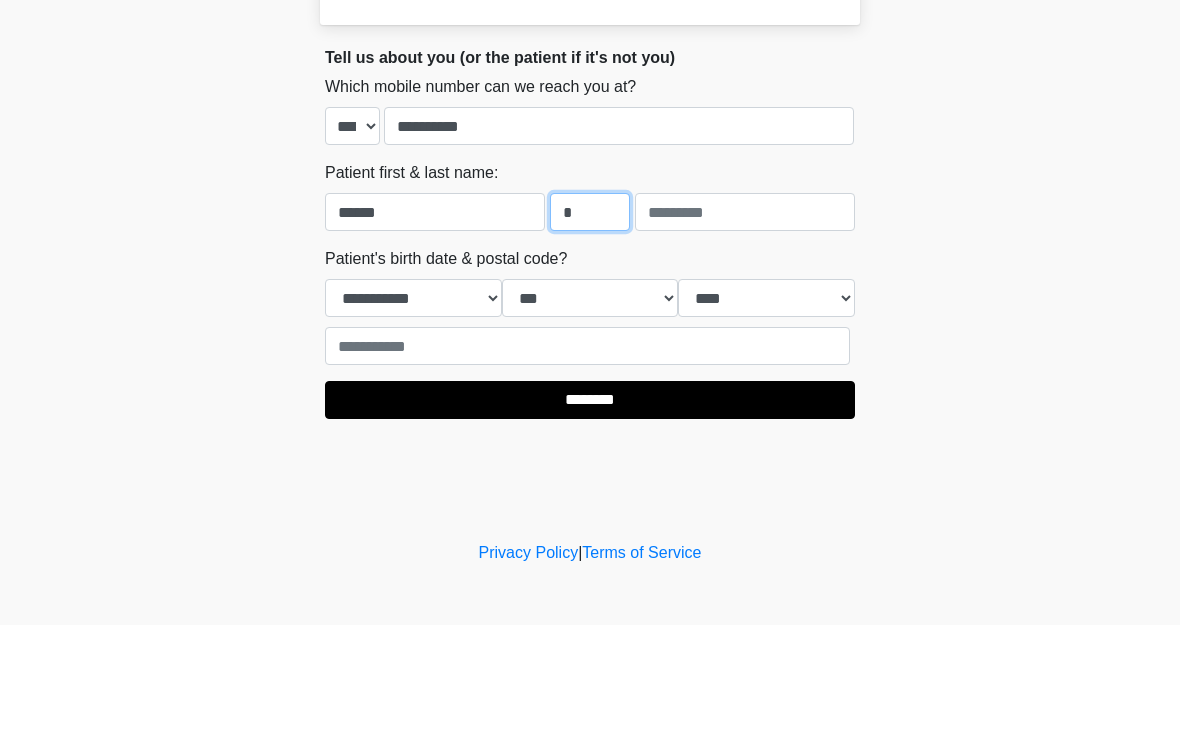 type on "*" 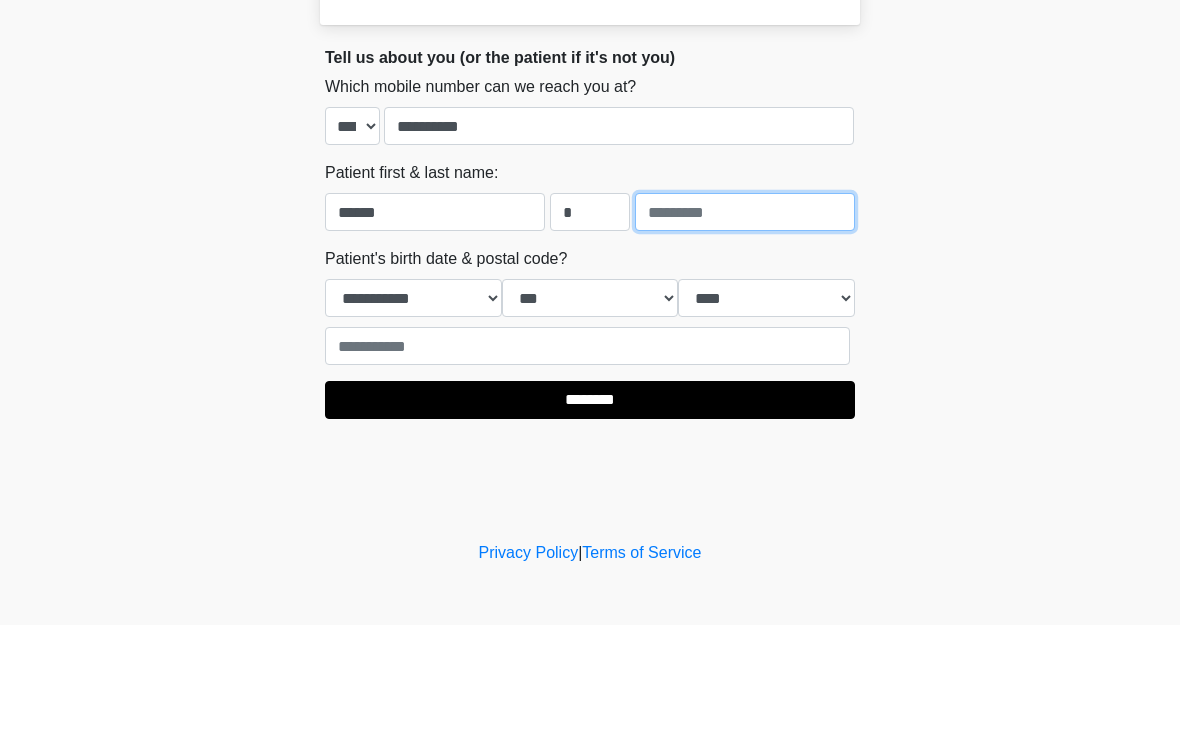 click at bounding box center [745, 333] 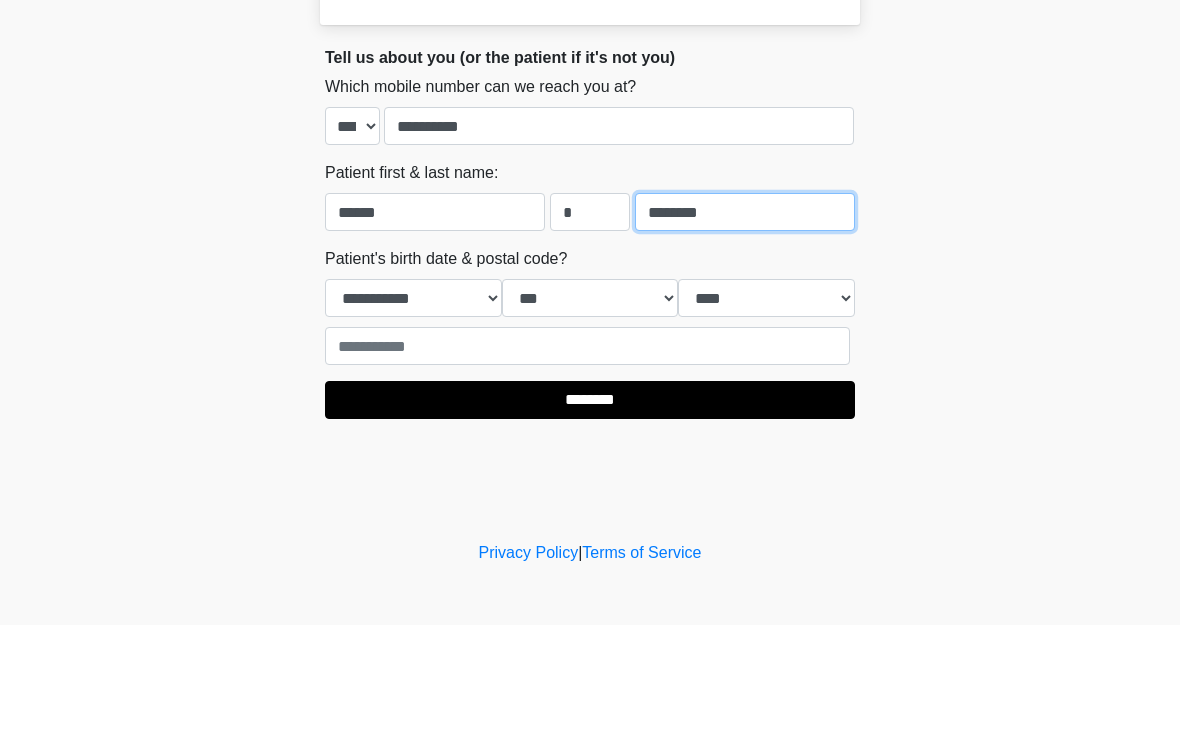 type on "********" 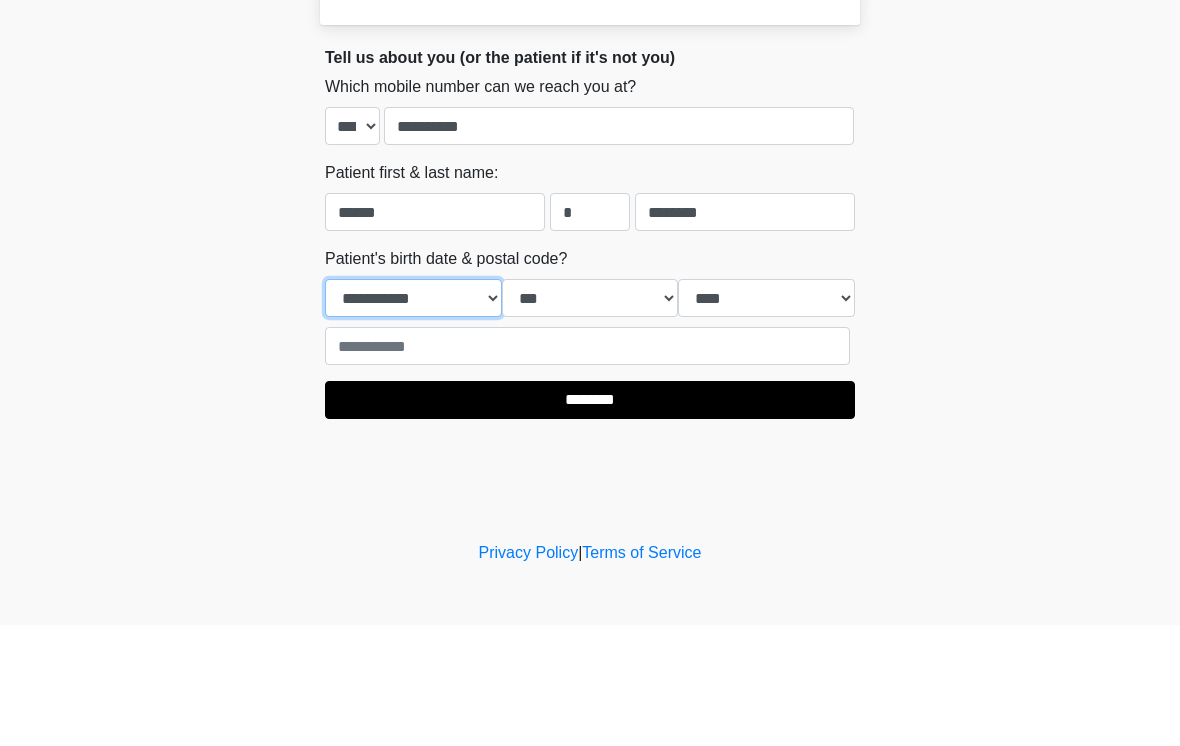 click on "**********" at bounding box center [413, 419] 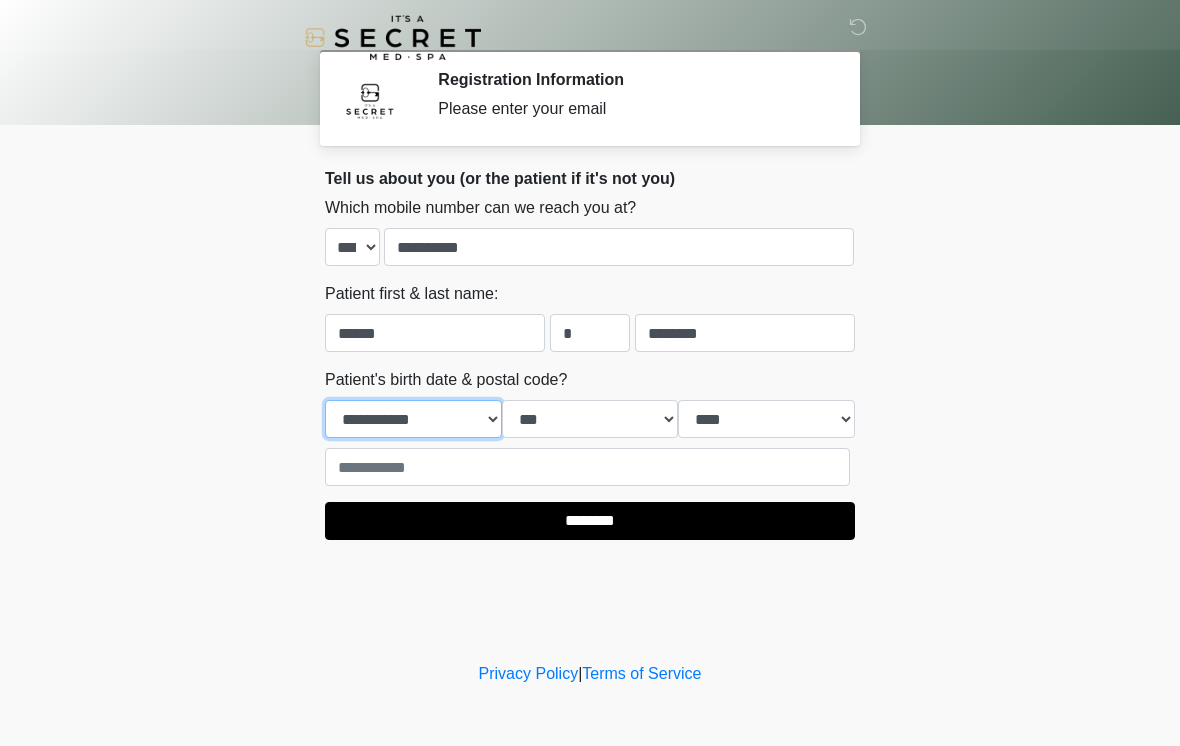 select on "**" 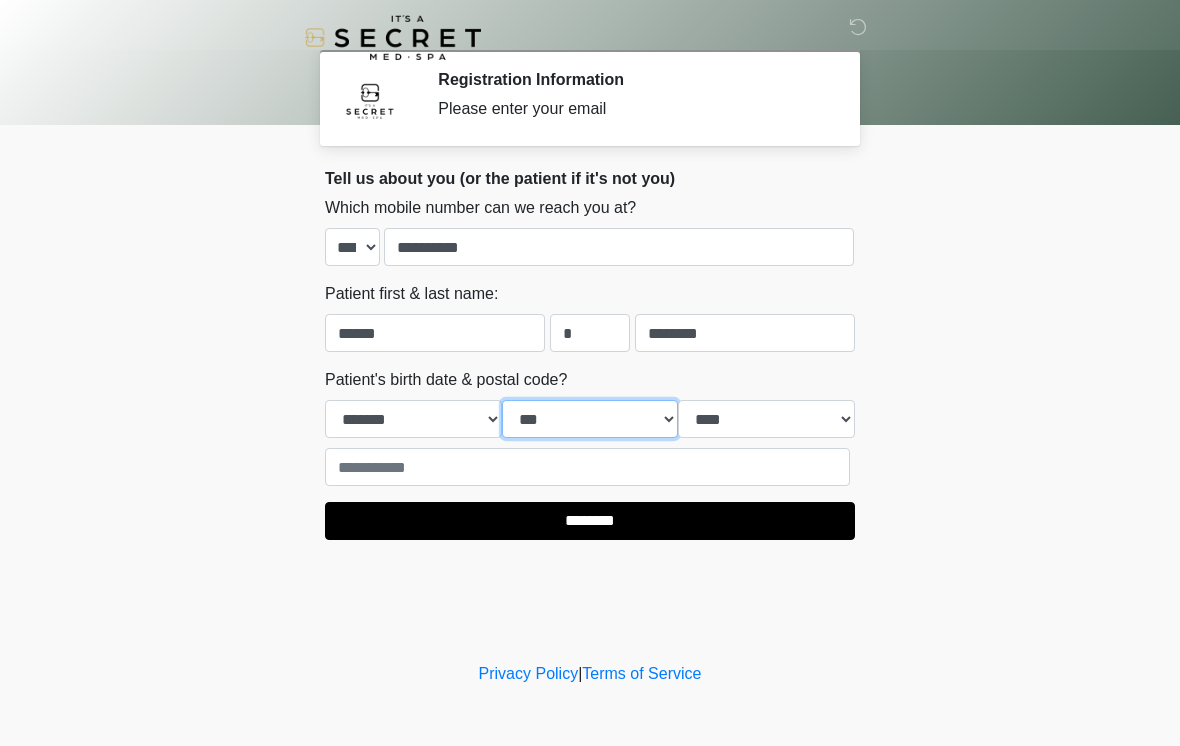 click on "***
*
*
*
*
*
*
*
*
*
**
**
**
**
**
**
**
**
**
**
**
**
**
**
**
**
**
**
**
**
**
**" at bounding box center (590, 419) 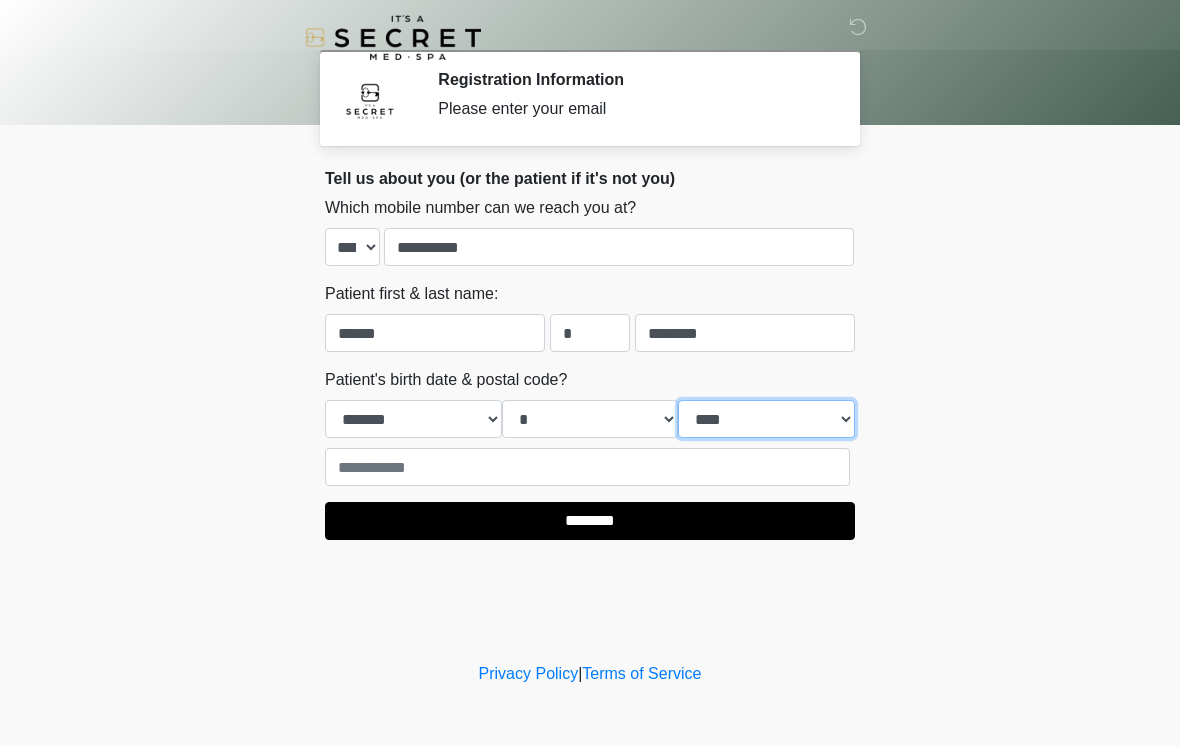 click on "****
****
****
****
****
****
****
****
****
****
****
****
****
****
****
****
****
****
****
****
****
****
****
****
****
****
****
****
****
****
****
****
****
****
****
****
****
****
****
****
****
****
****
****
****
****
****
****
****
****
****
****
****
****
****
****
****
****
****
****
****
****
****
****
****
****
****
****
****
****
****
****
****
****
****
****
****
****
****
****
****
****
****
****
****
****
****
****
****
****
****
****
****
****
****
****
****
****
****
****
****
****" at bounding box center [766, 419] 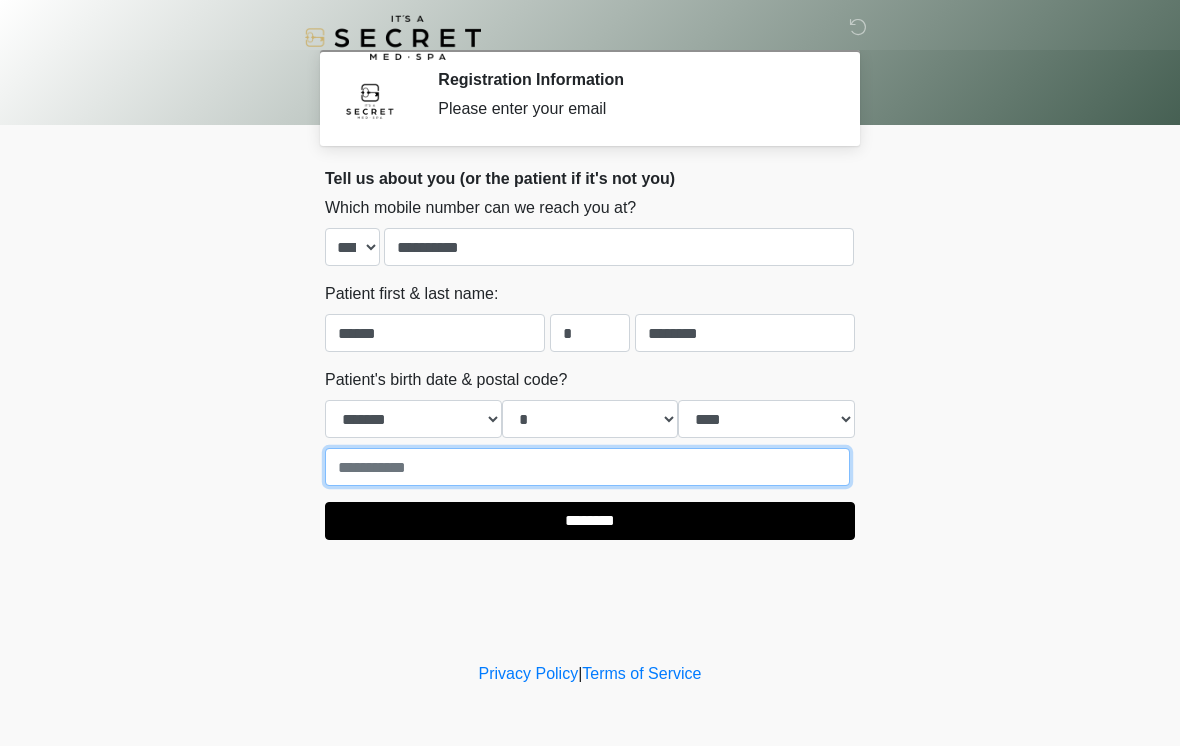 click at bounding box center [587, 467] 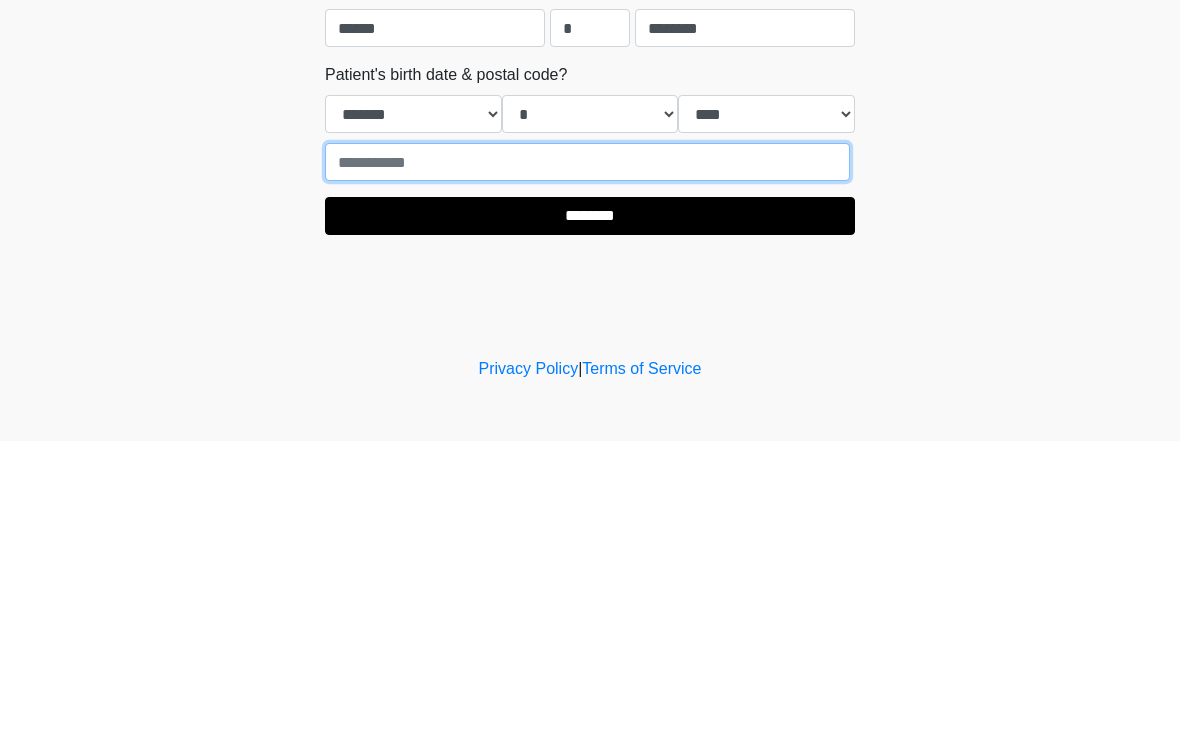 type on "*" 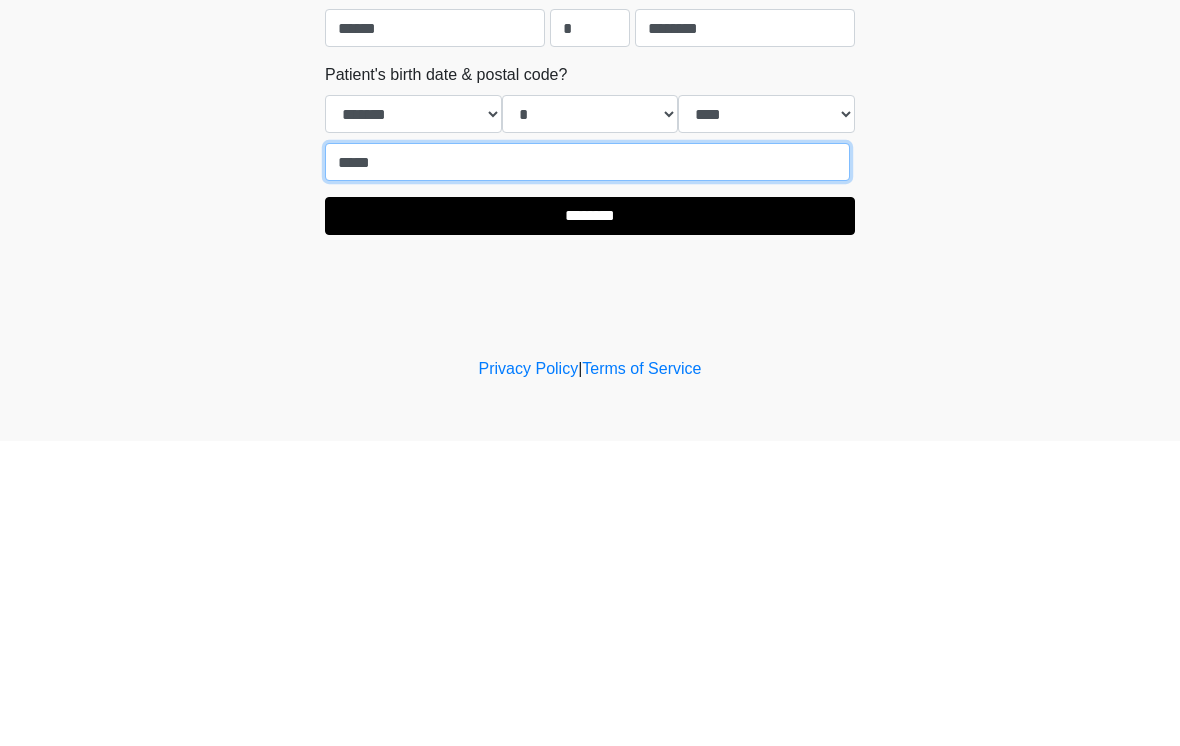 type on "*****" 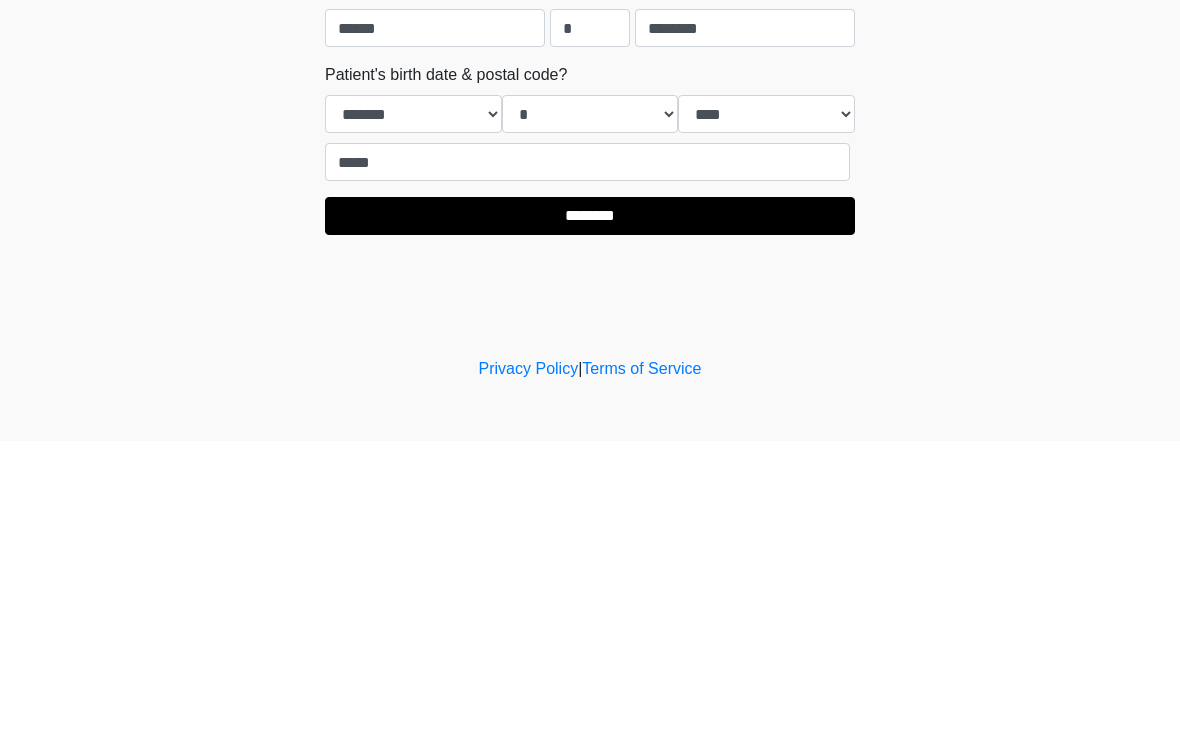 click on "********" at bounding box center (590, 521) 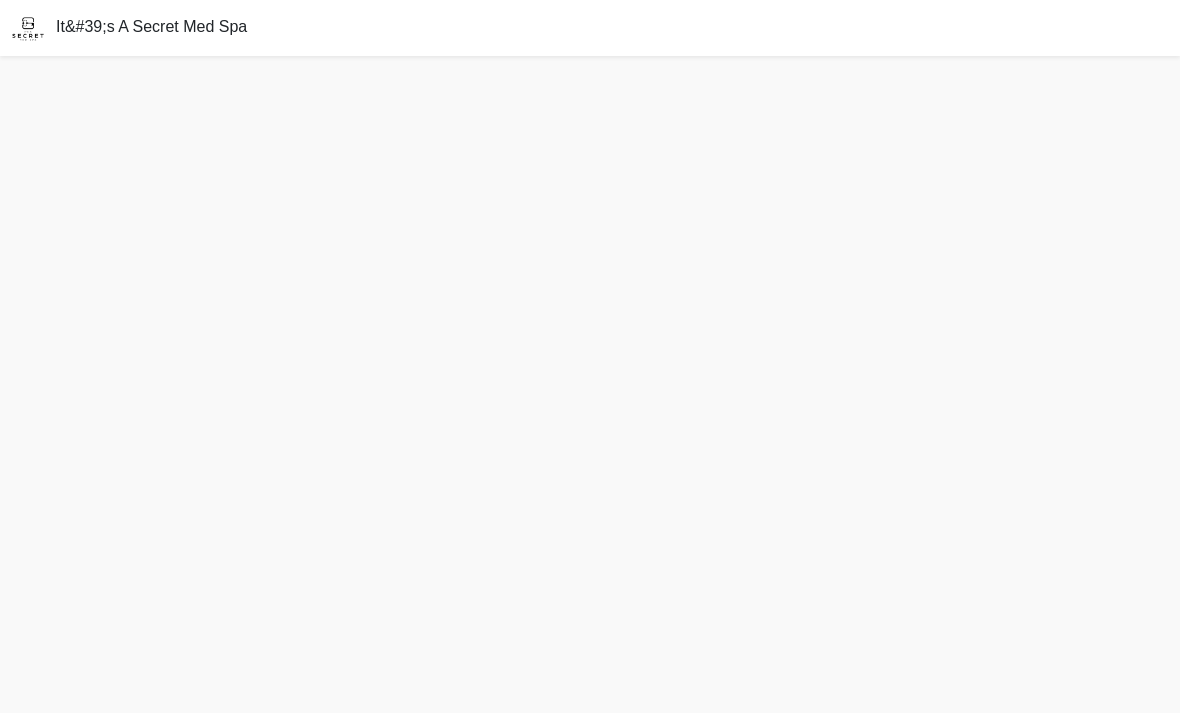 scroll, scrollTop: 35, scrollLeft: 0, axis: vertical 